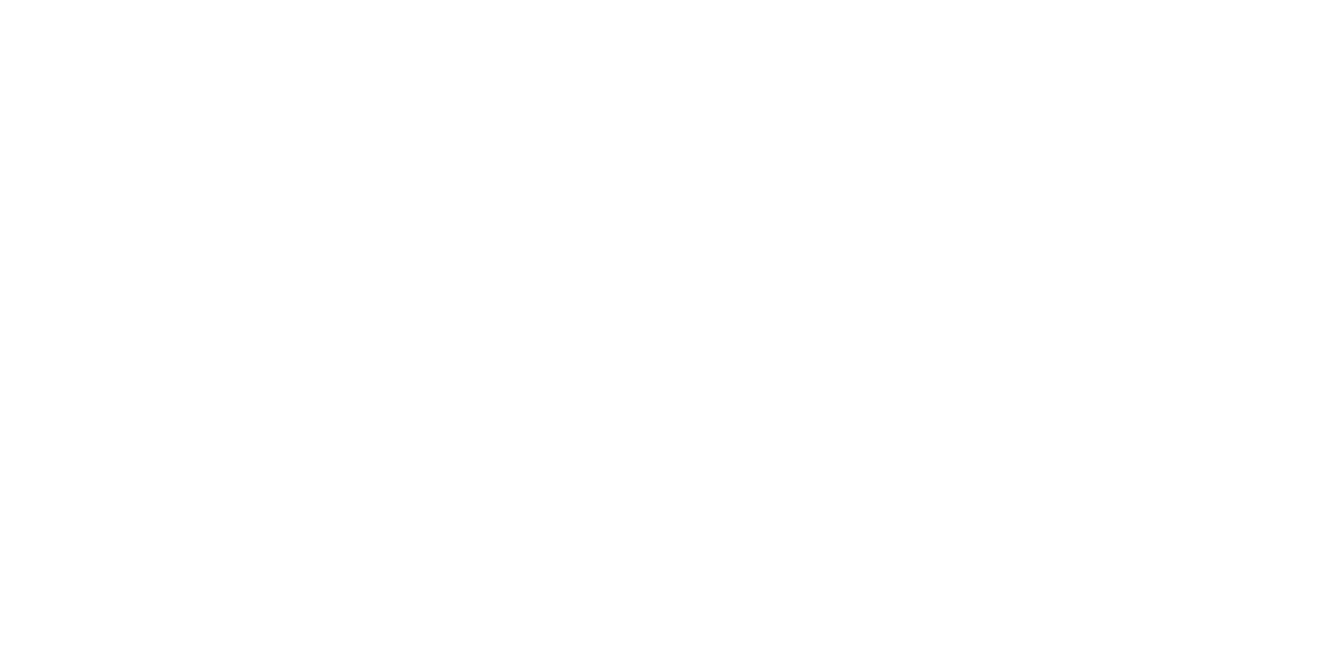scroll, scrollTop: 0, scrollLeft: 0, axis: both 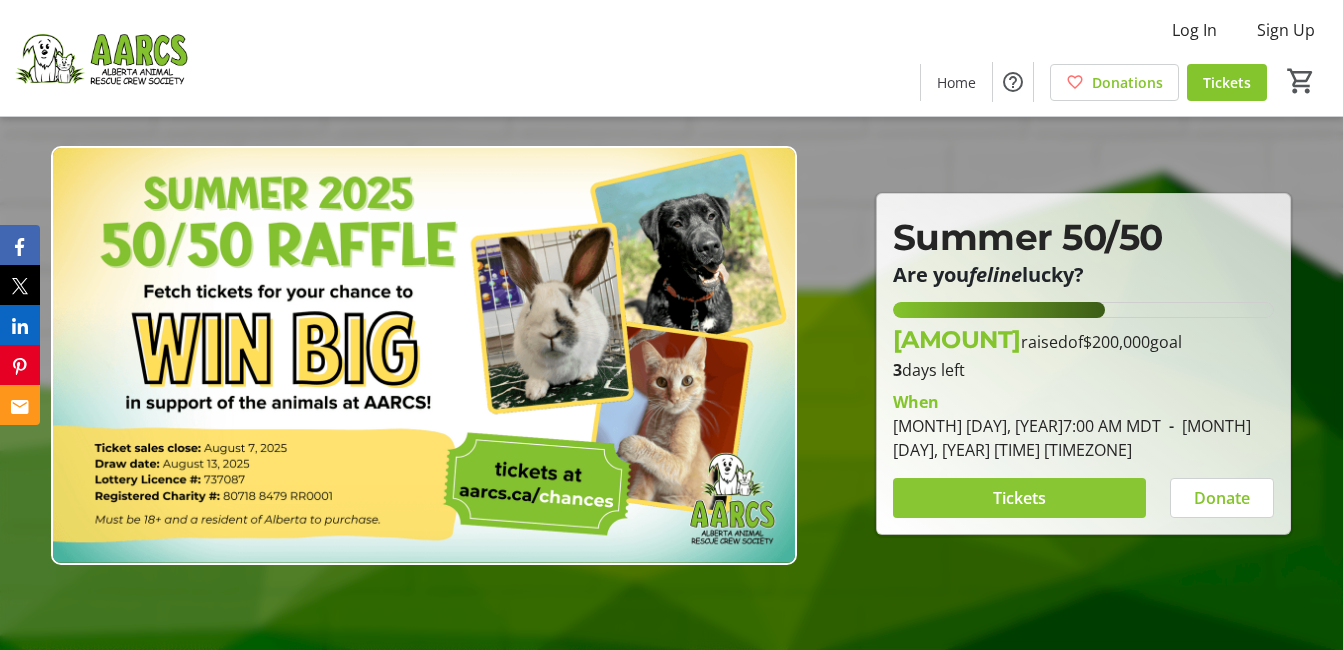 click on "Tickets" at bounding box center [1019, 498] 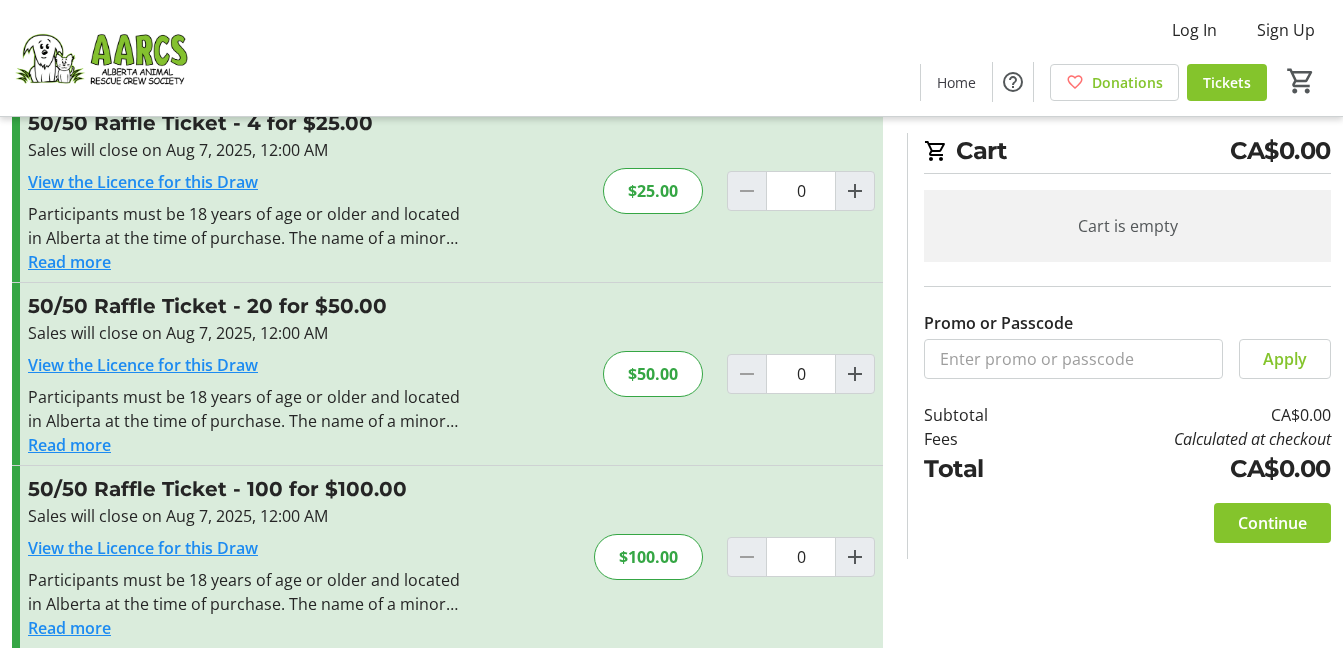 scroll, scrollTop: 250, scrollLeft: 0, axis: vertical 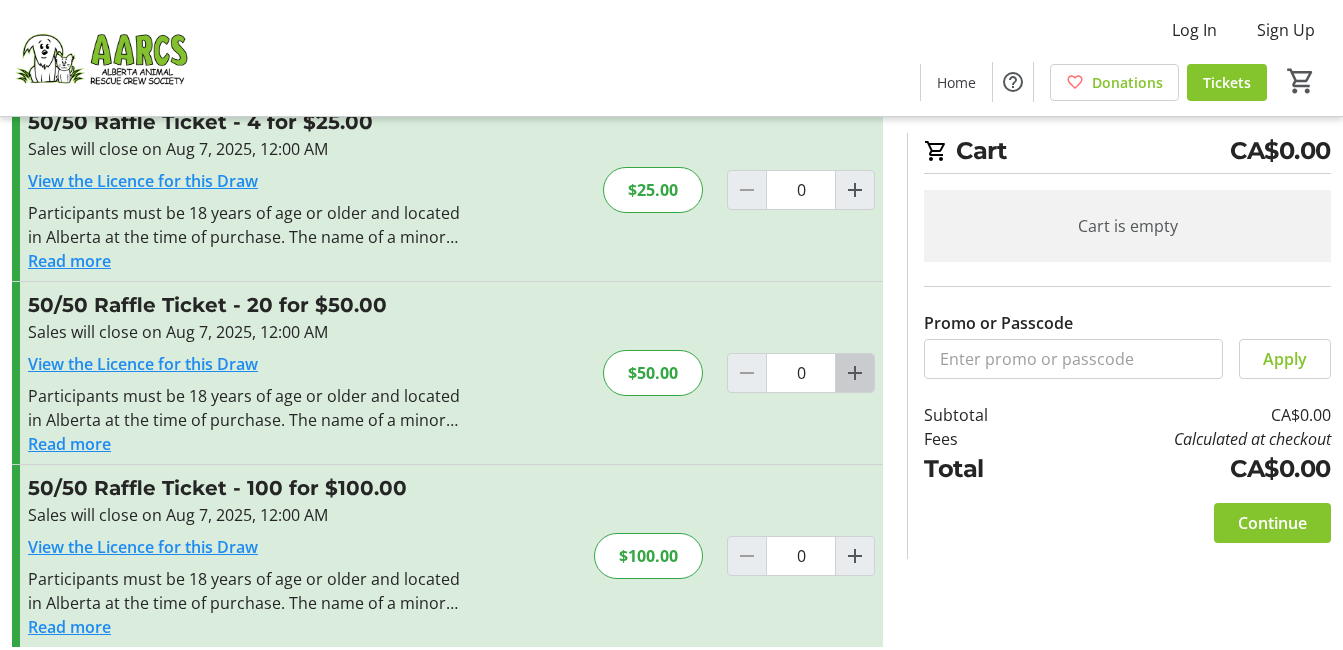 click 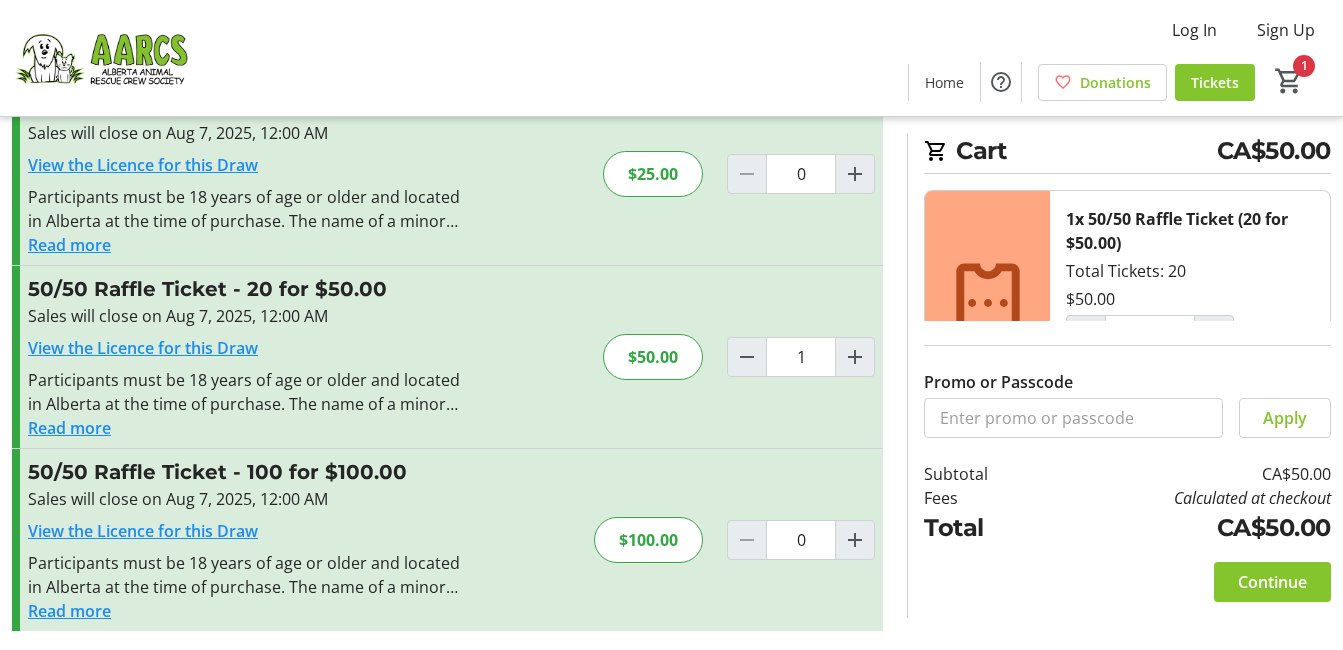 scroll, scrollTop: 271, scrollLeft: 0, axis: vertical 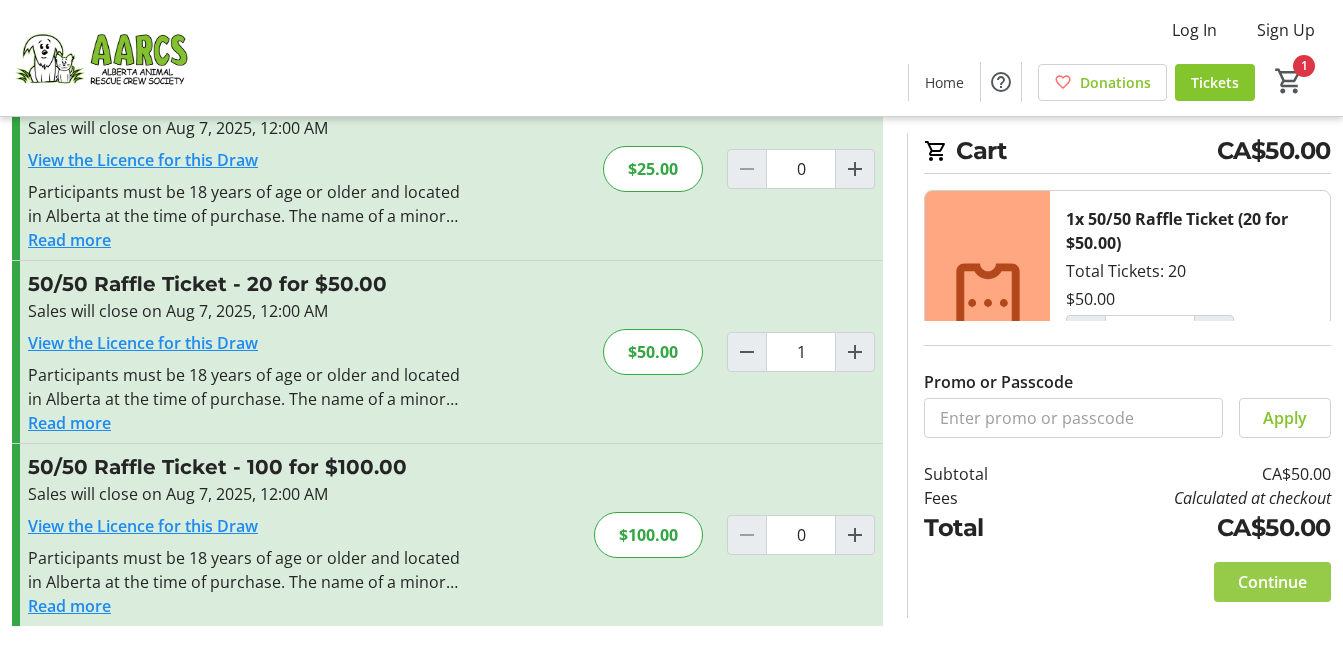 click on "Continue" 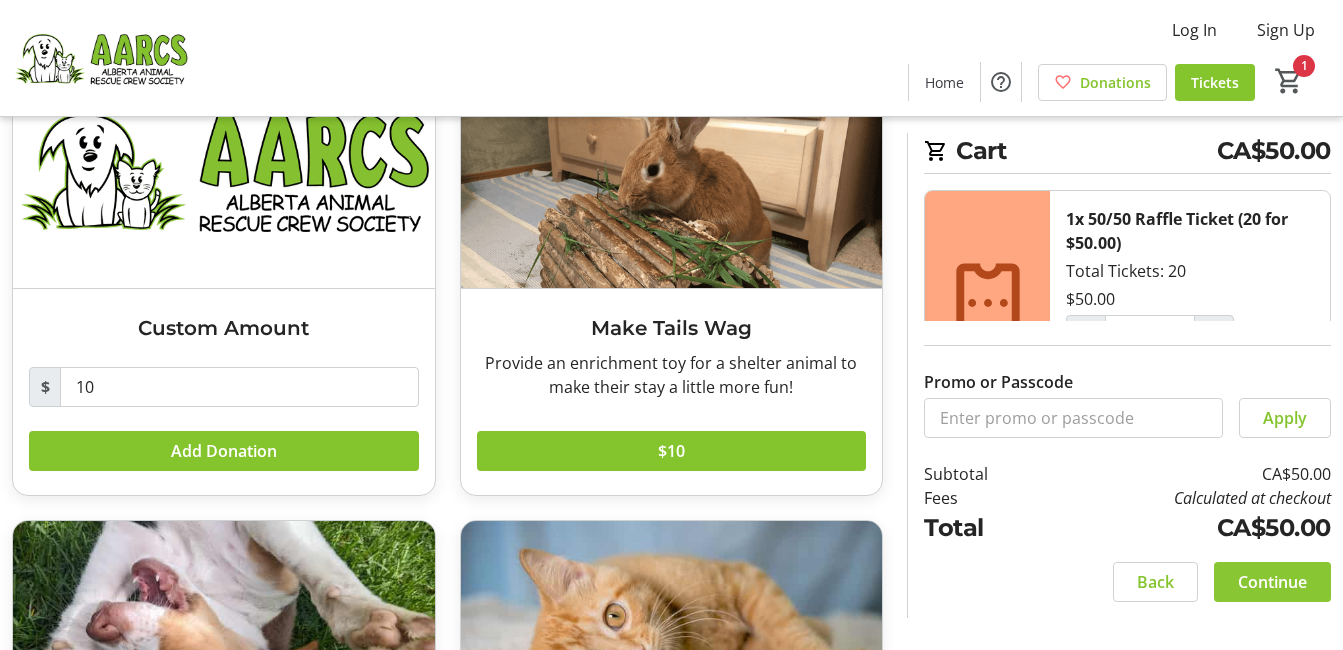 scroll, scrollTop: 275, scrollLeft: 0, axis: vertical 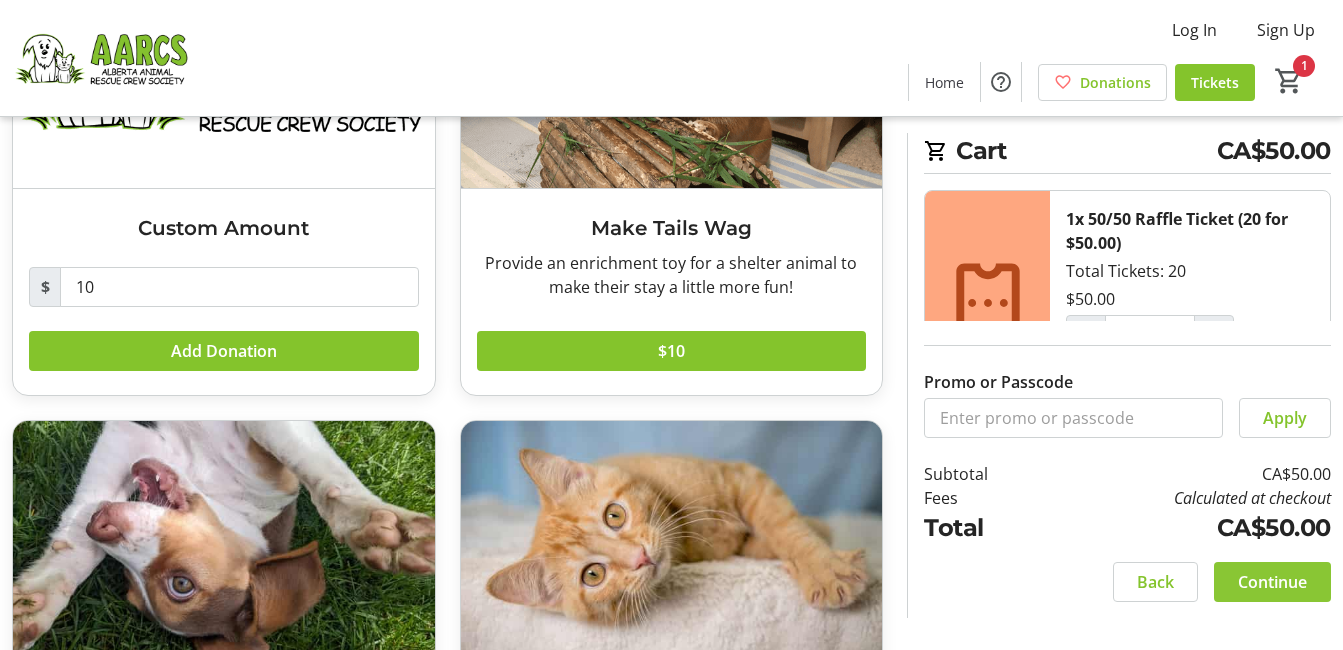click on "Continue" 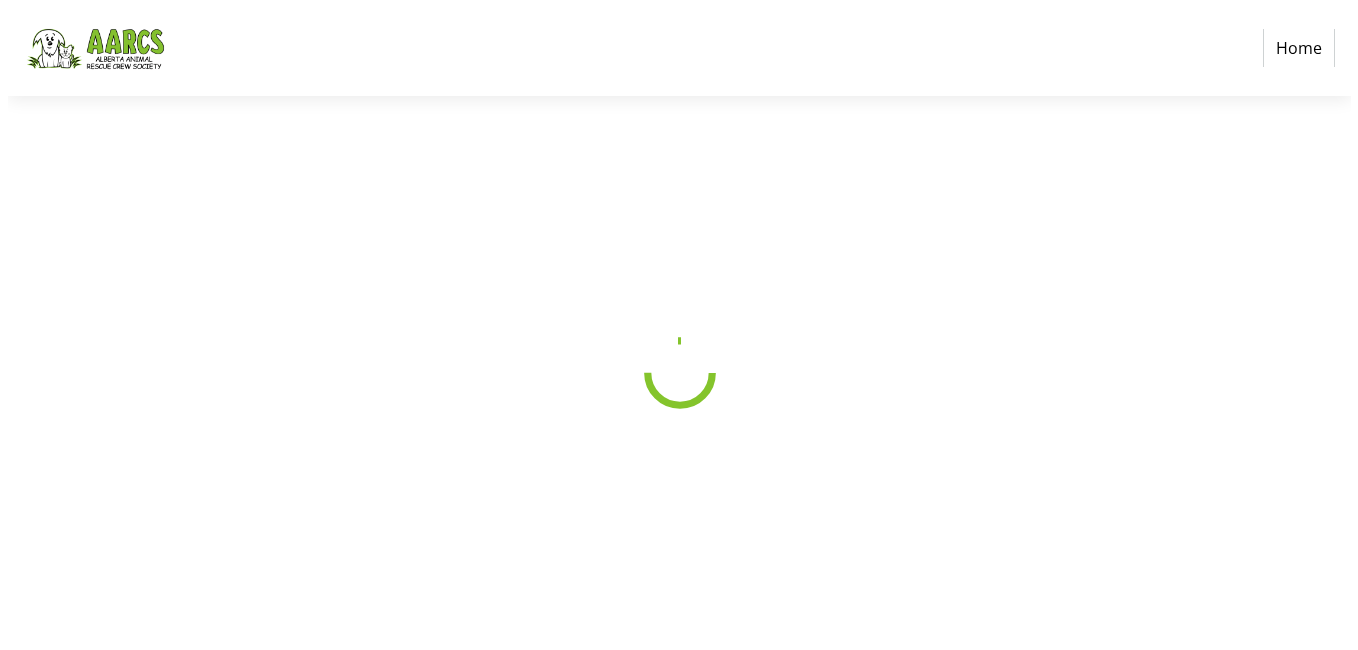 scroll, scrollTop: 0, scrollLeft: 0, axis: both 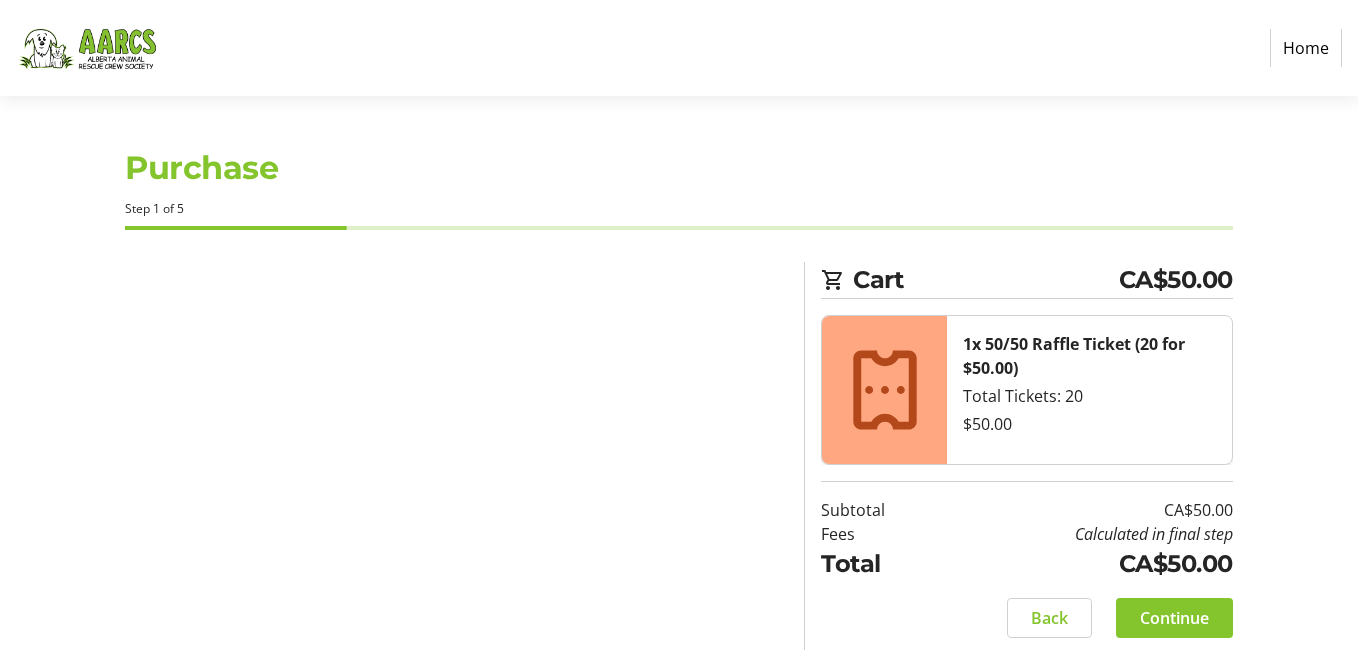 select on "CA" 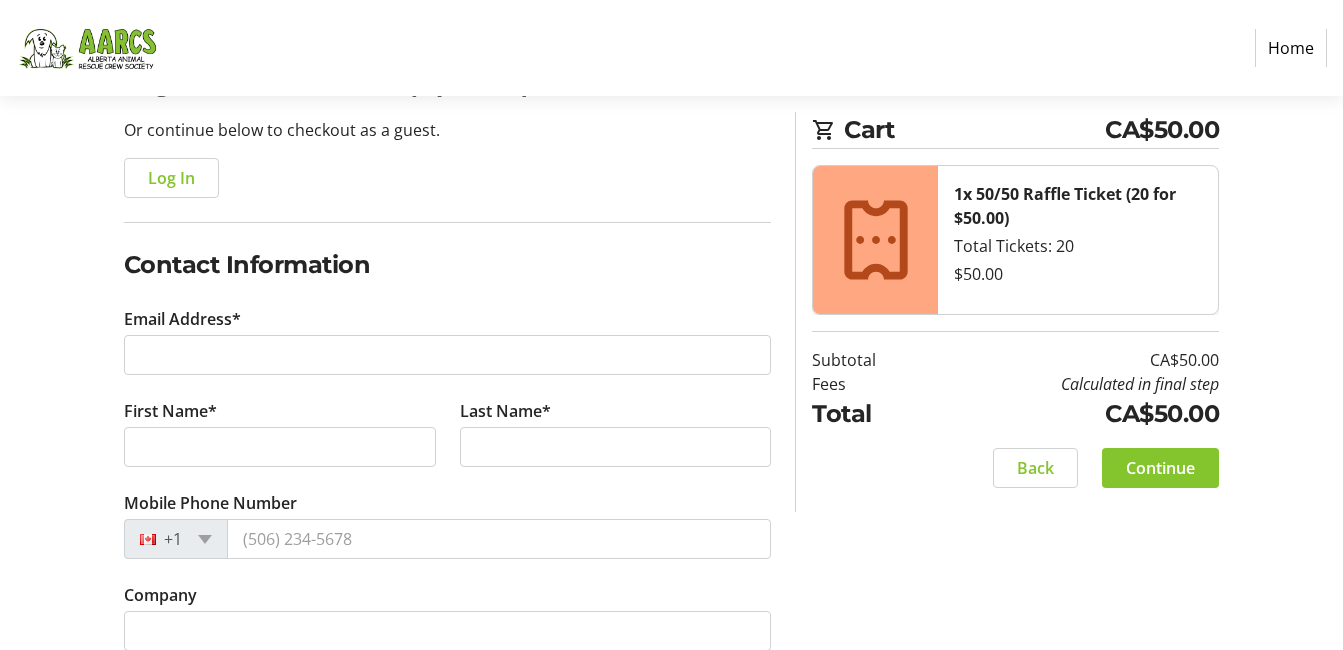 scroll, scrollTop: 200, scrollLeft: 0, axis: vertical 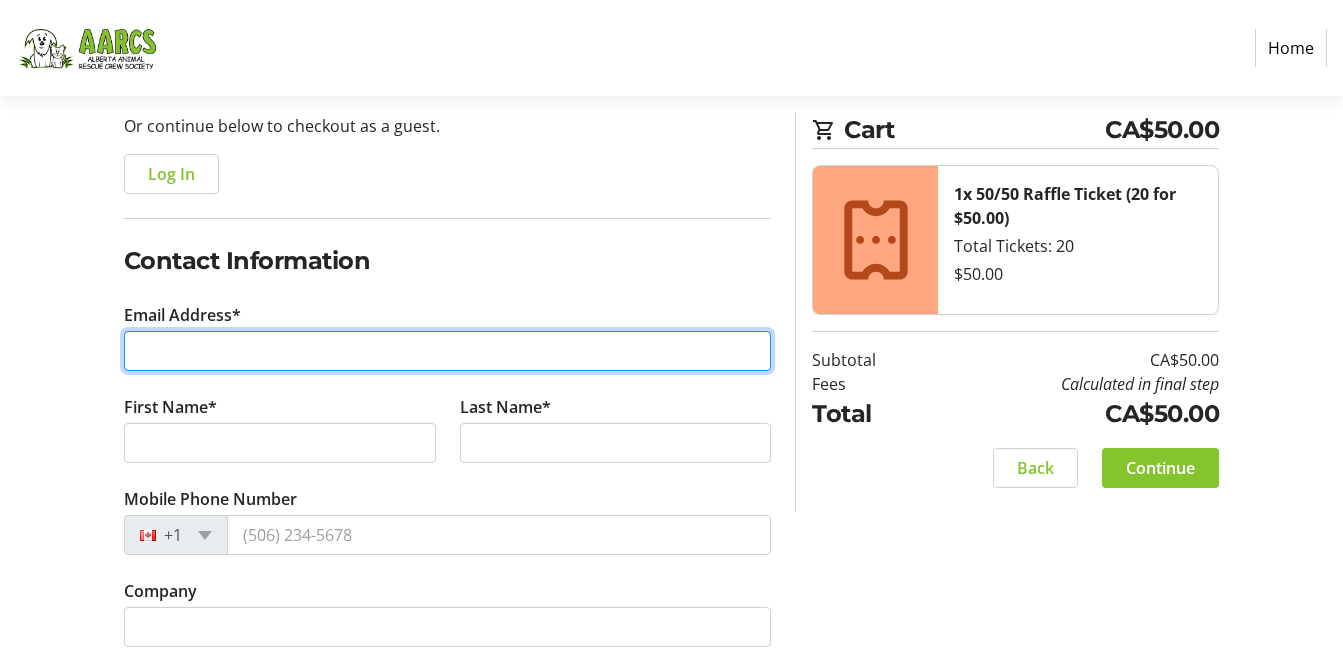 click on "Email Address*" at bounding box center (448, 351) 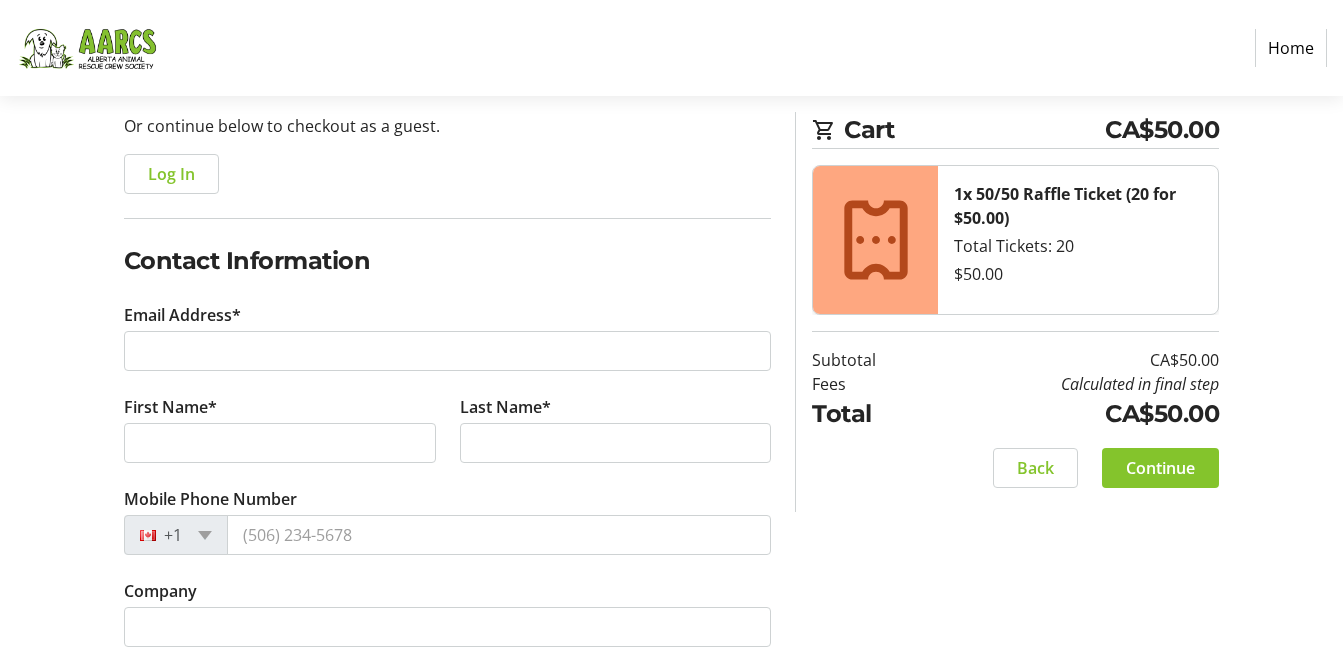 click on "[CONTACT_INFO] [EMAIL_LABEL]* [FIRST_NAME_LABEL]* [LAST_NAME_LABEL]*  [MOBILE_PHONE_LABEL]  +[NUMBER]  [COMPANY_LABEL] [NUMBER] / [NUMBER] [CHARACTERS_LABEL]" 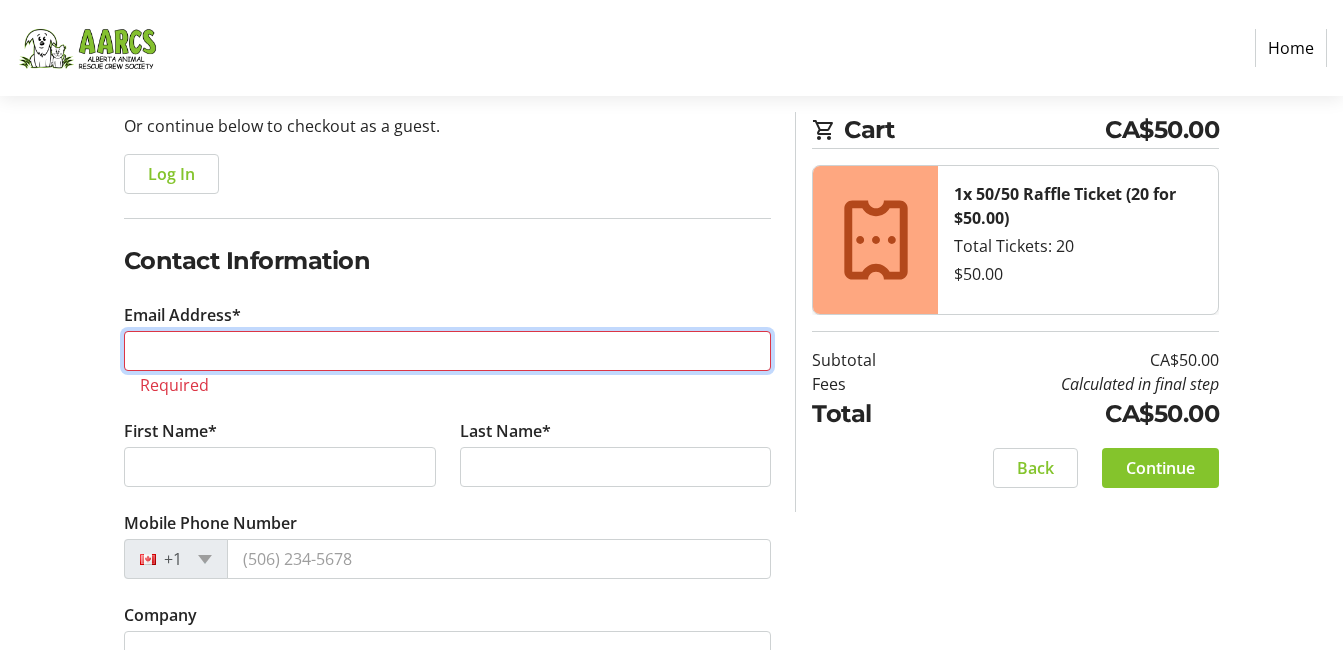 click on "Email Address*" at bounding box center [448, 351] 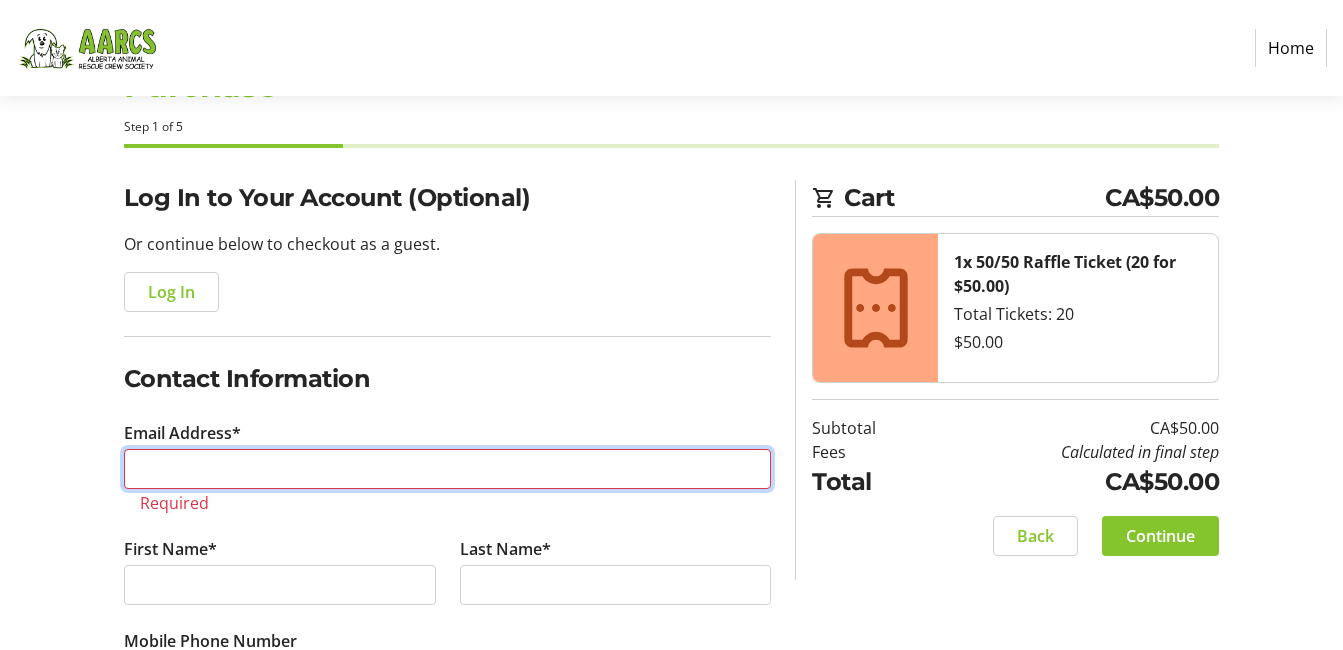 scroll, scrollTop: 57, scrollLeft: 0, axis: vertical 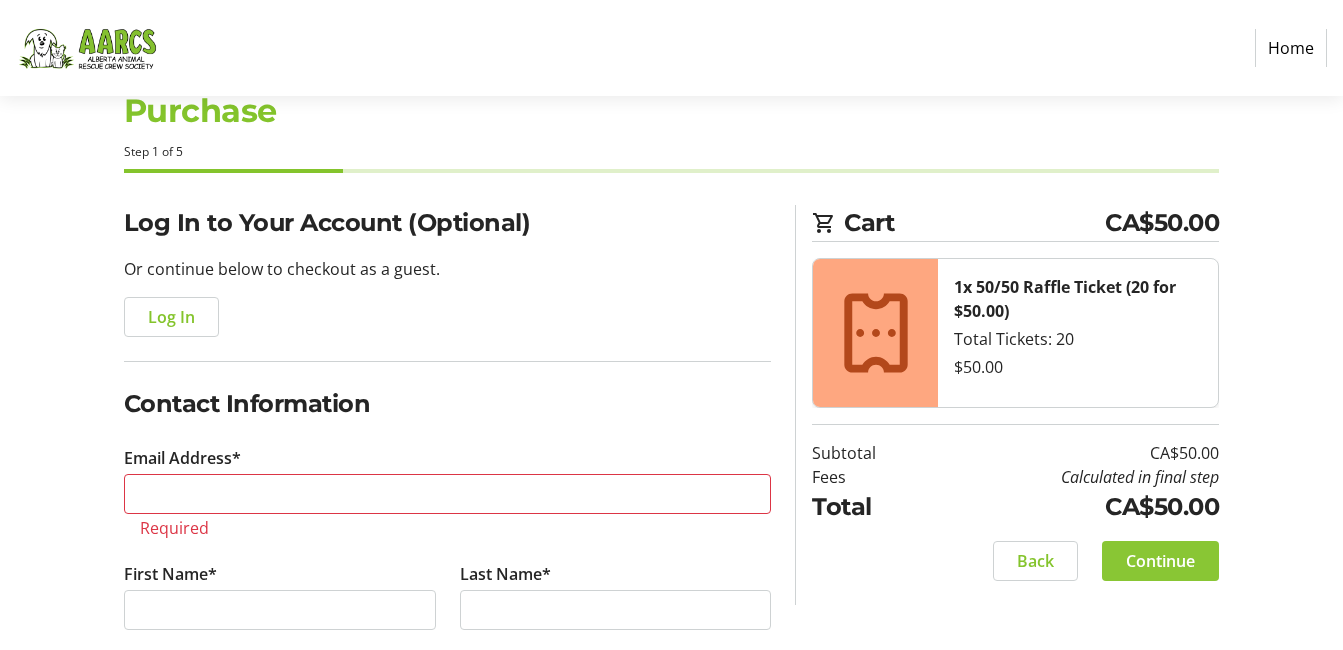 click on "Continue" 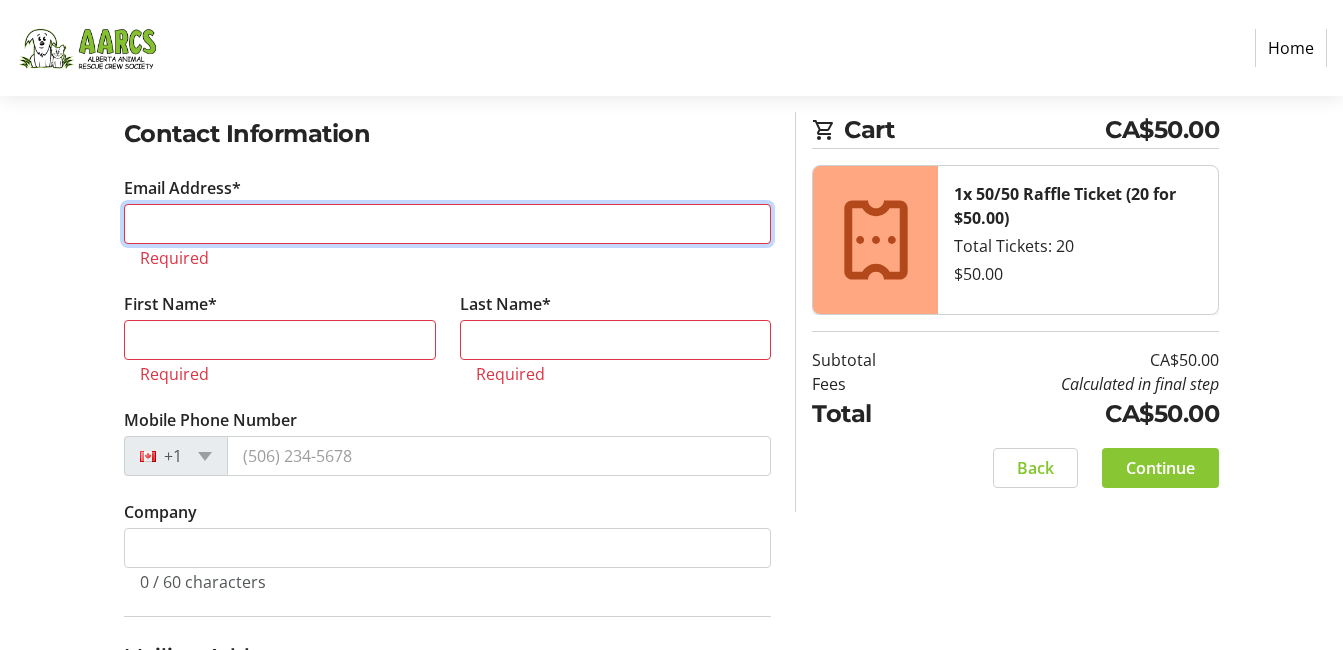 scroll, scrollTop: 375, scrollLeft: 0, axis: vertical 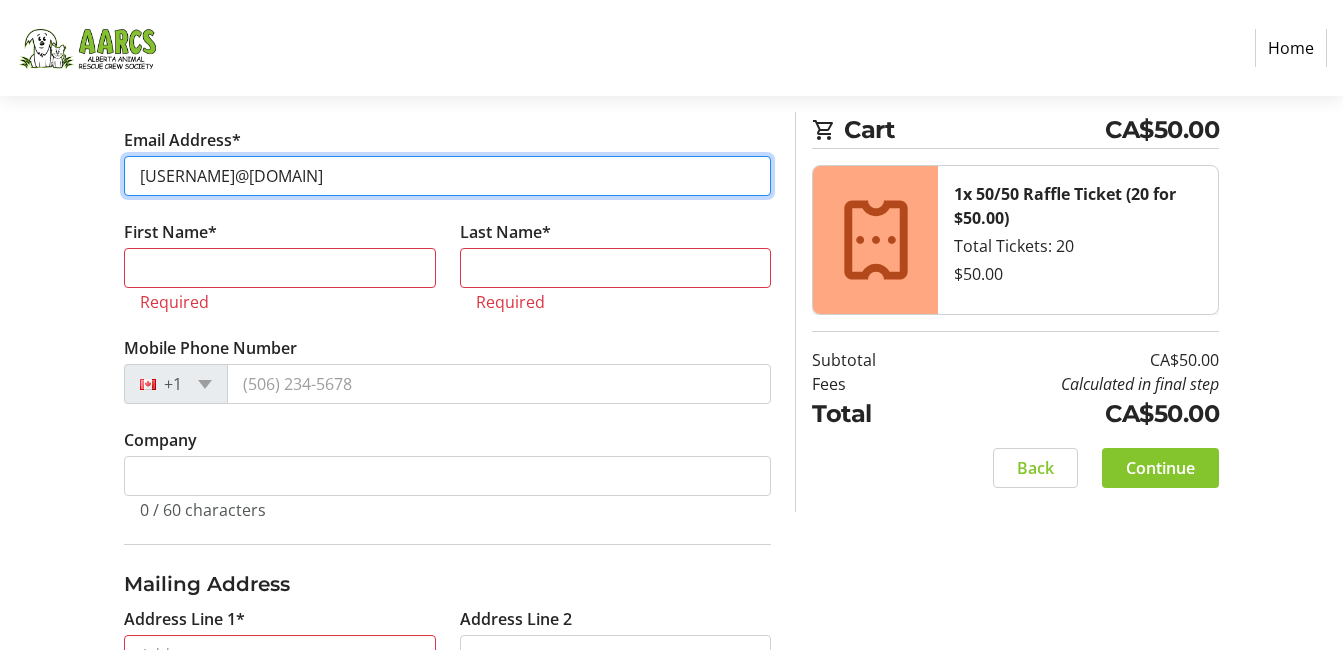 type on "[USERNAME]@[DOMAIN]" 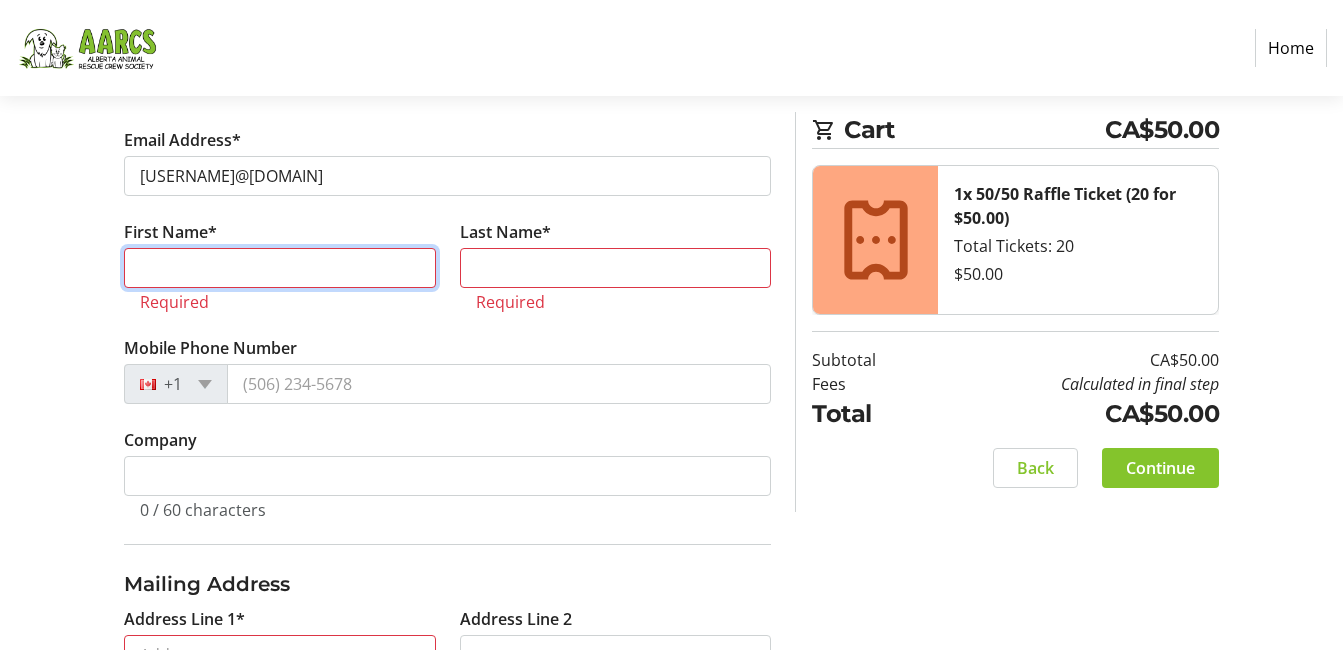 click on "First Name*" at bounding box center (280, 268) 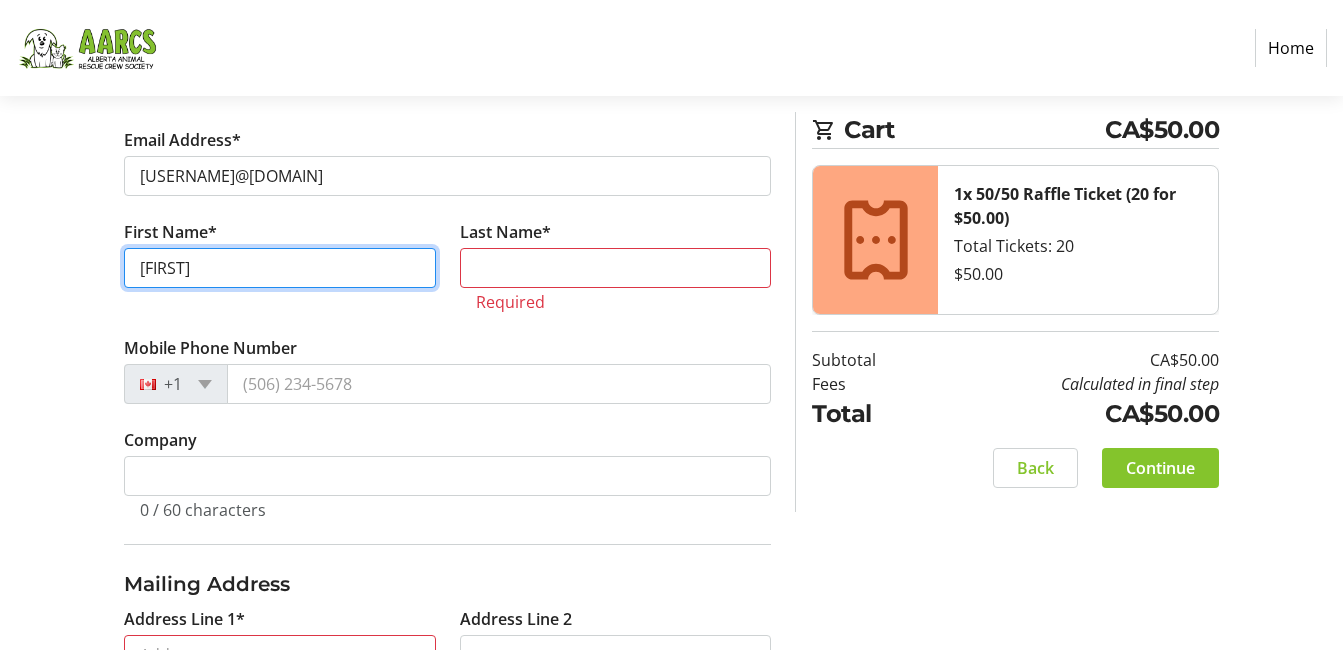 type on "[FIRST]" 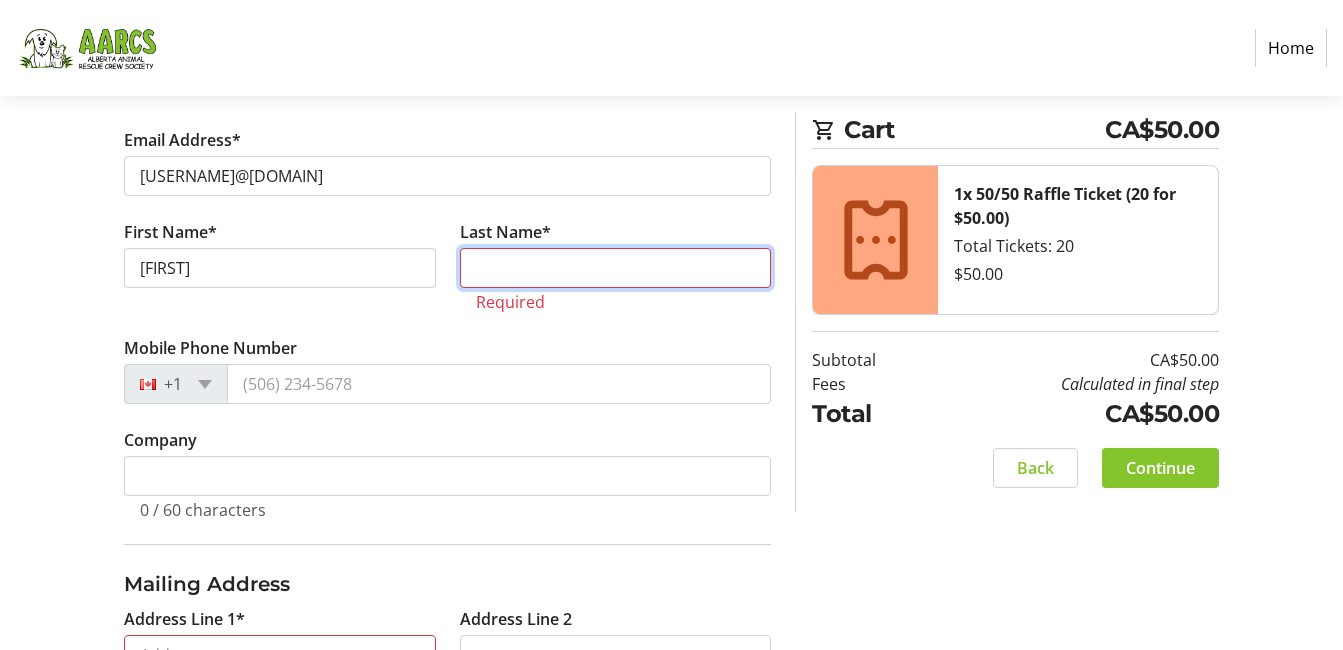 click on "Last Name*" at bounding box center [616, 268] 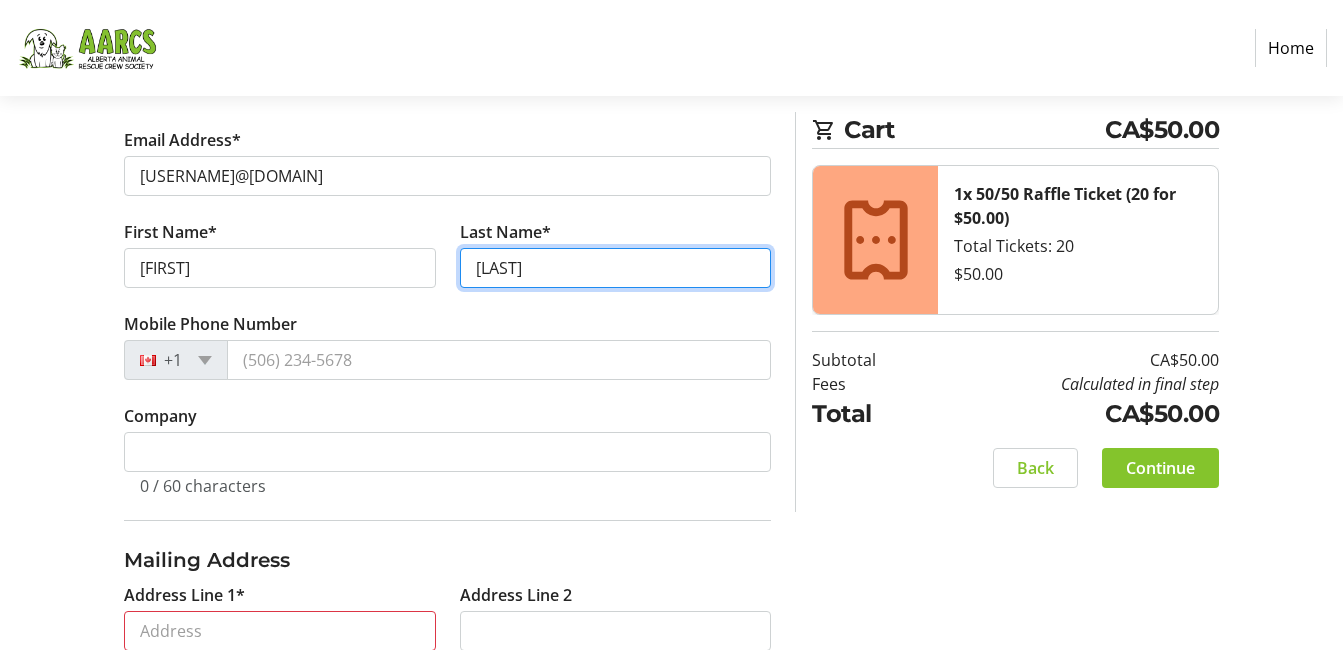 type on "[LAST]" 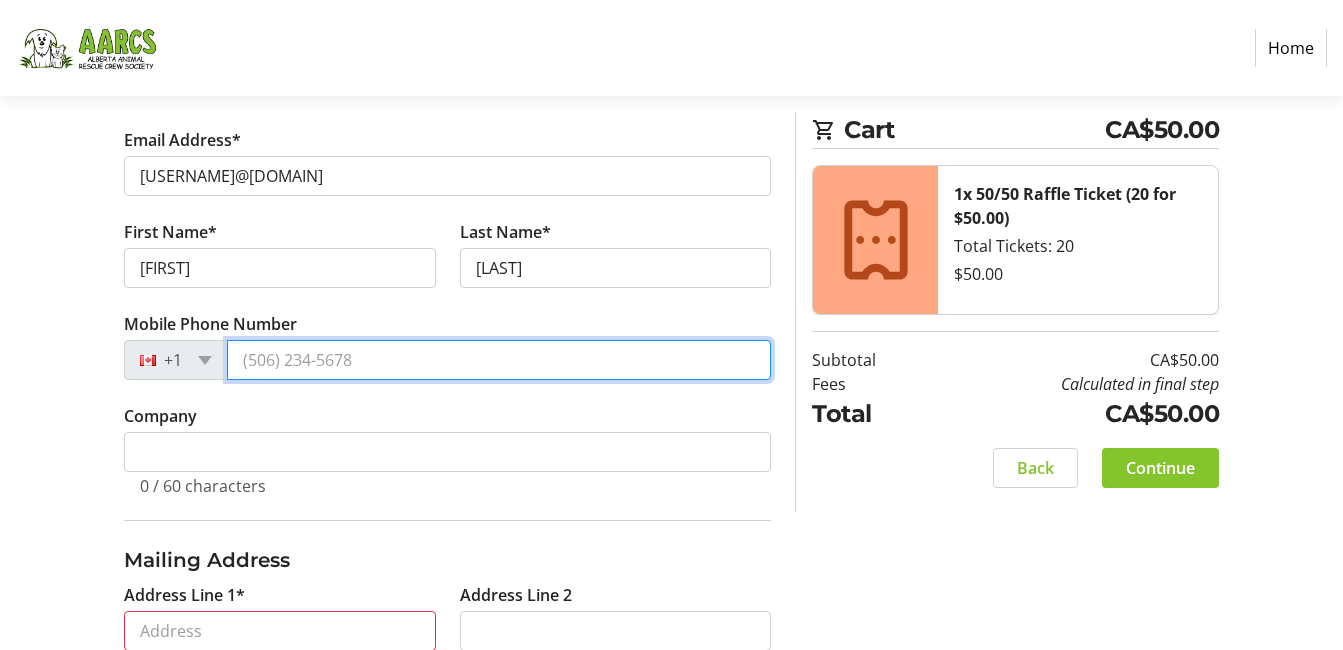 click on "Mobile Phone Number" at bounding box center [499, 360] 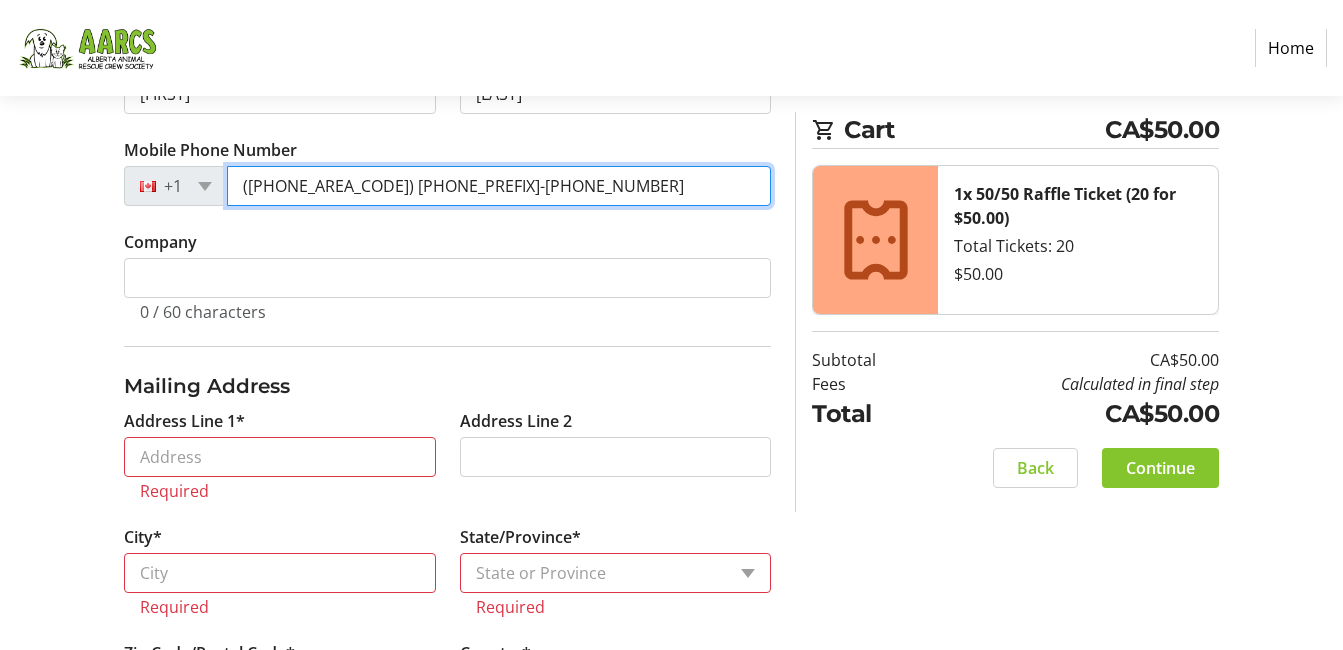 scroll, scrollTop: 550, scrollLeft: 0, axis: vertical 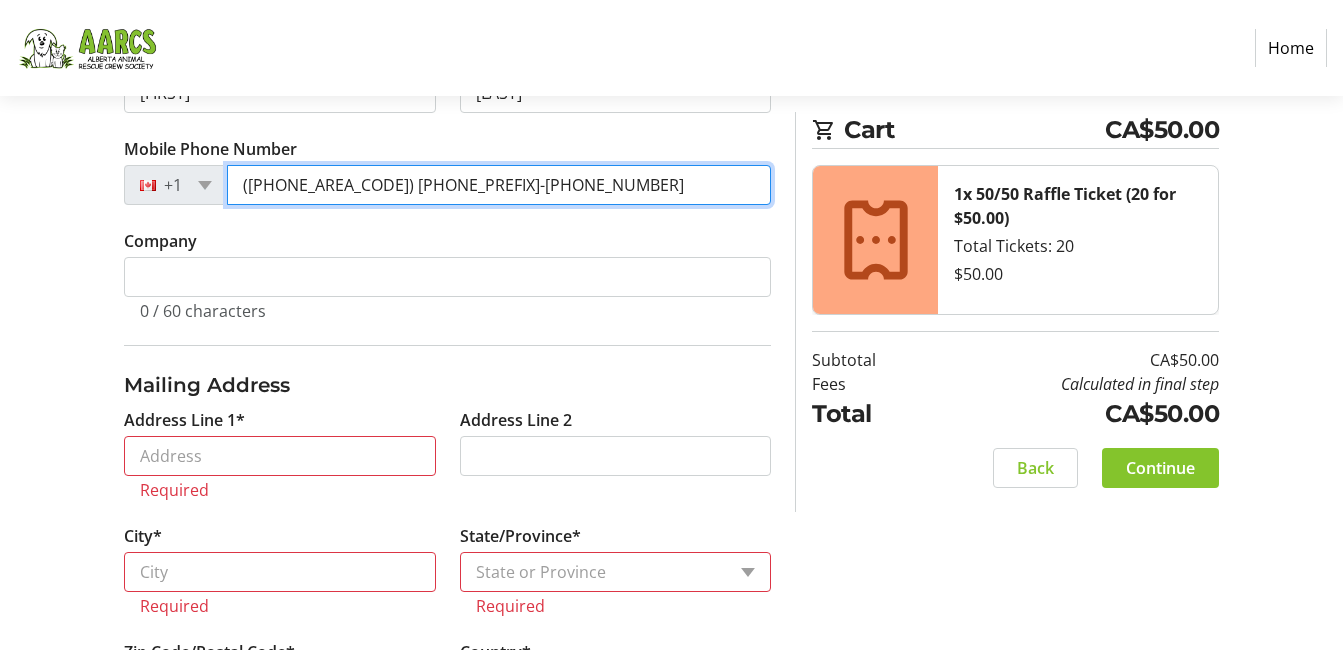 type on "([PHONE_AREA_CODE]) [PHONE_PREFIX]-[PHONE_NUMBER]" 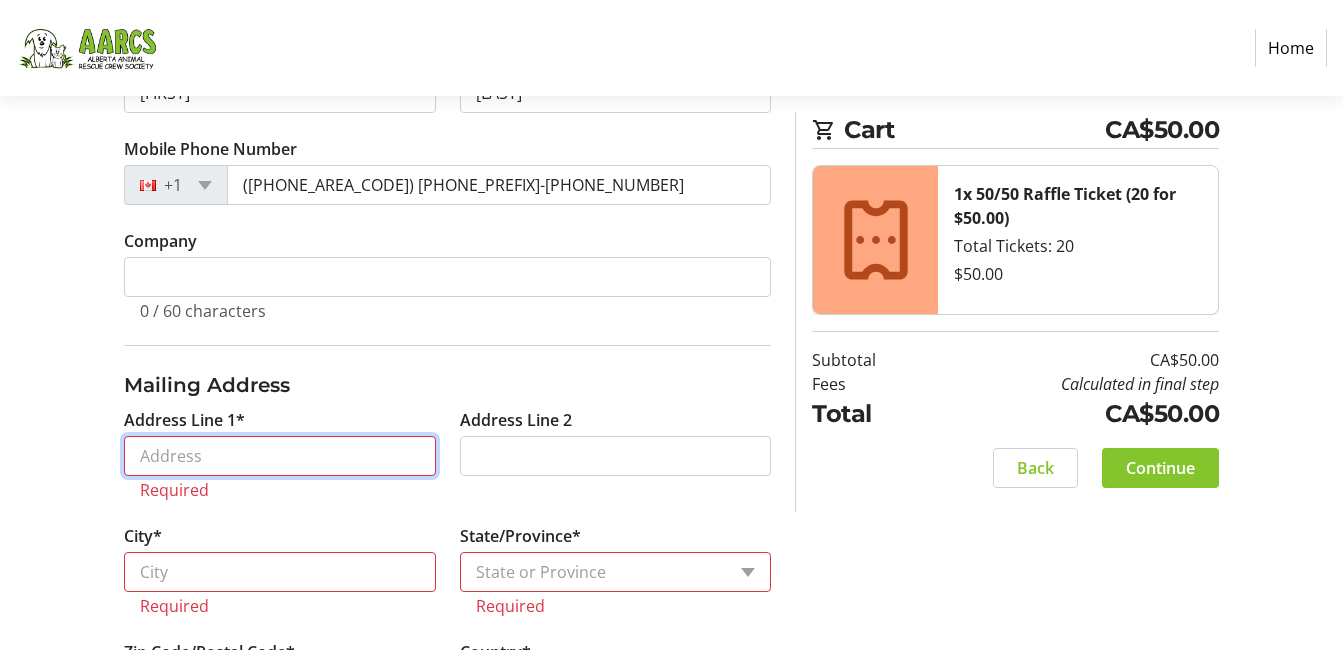 click on "Address Line 1*" at bounding box center (280, 456) 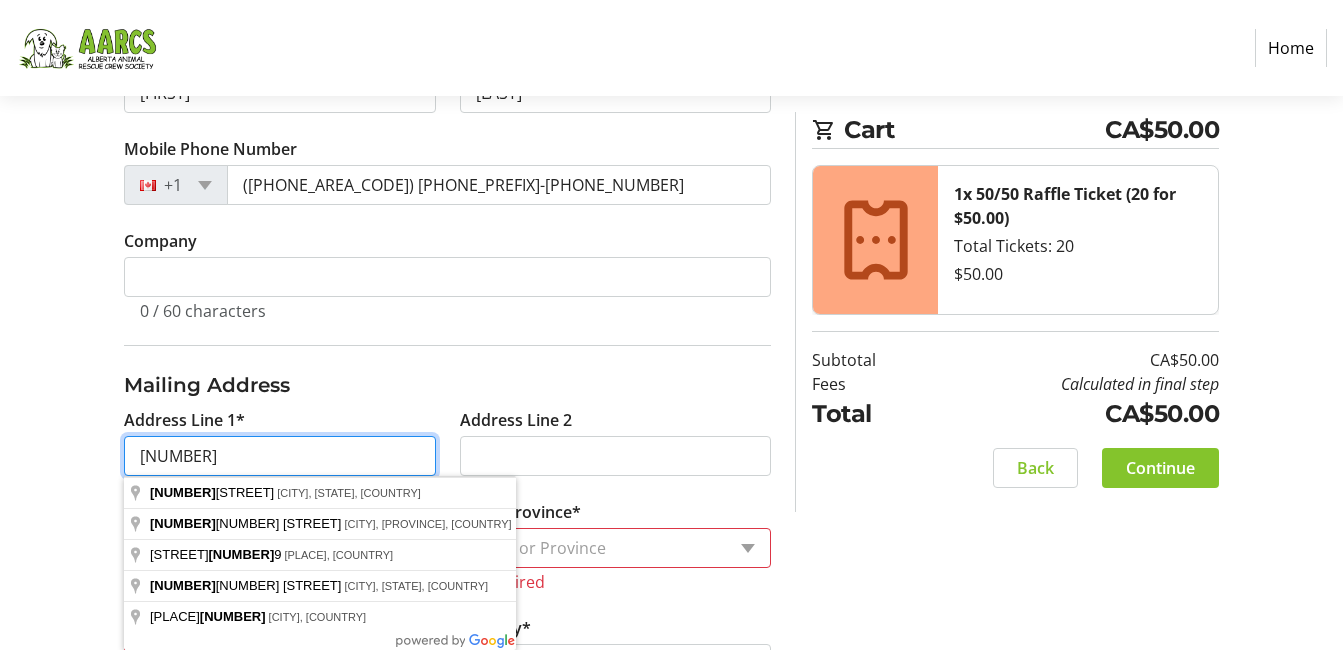 click on "[NUMBER]" at bounding box center [280, 456] 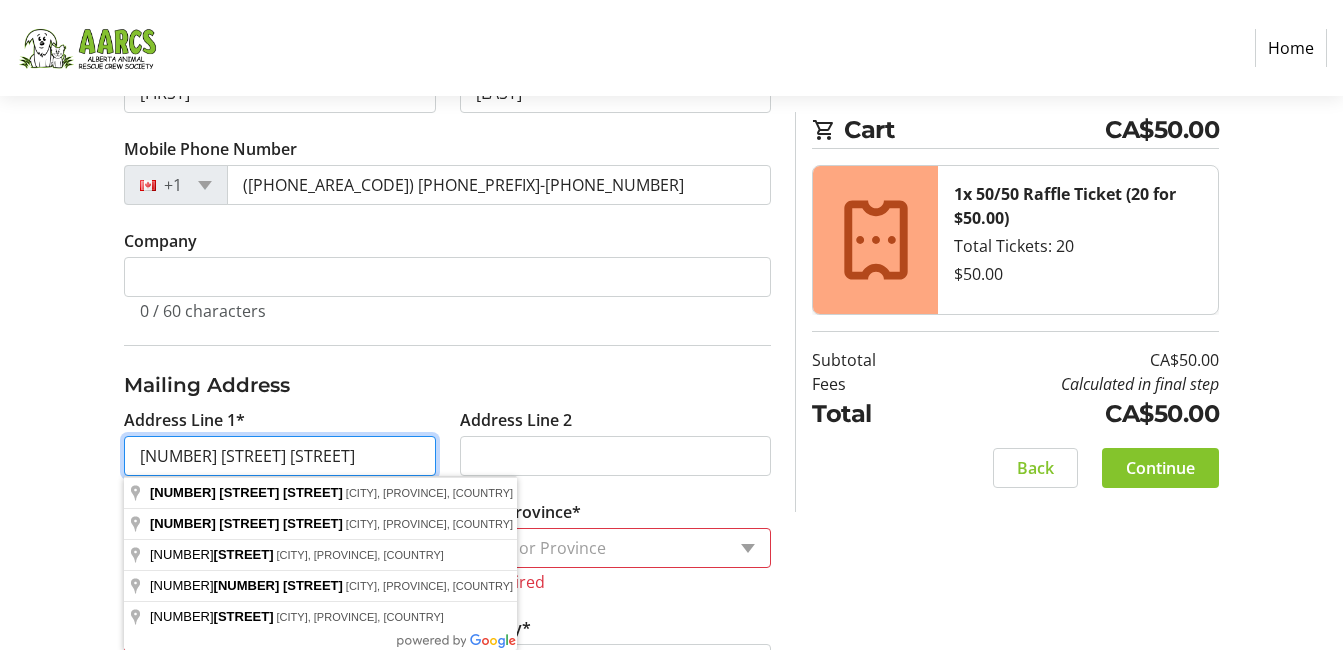 type on "[NUMBER] [STREET] [STREET]" 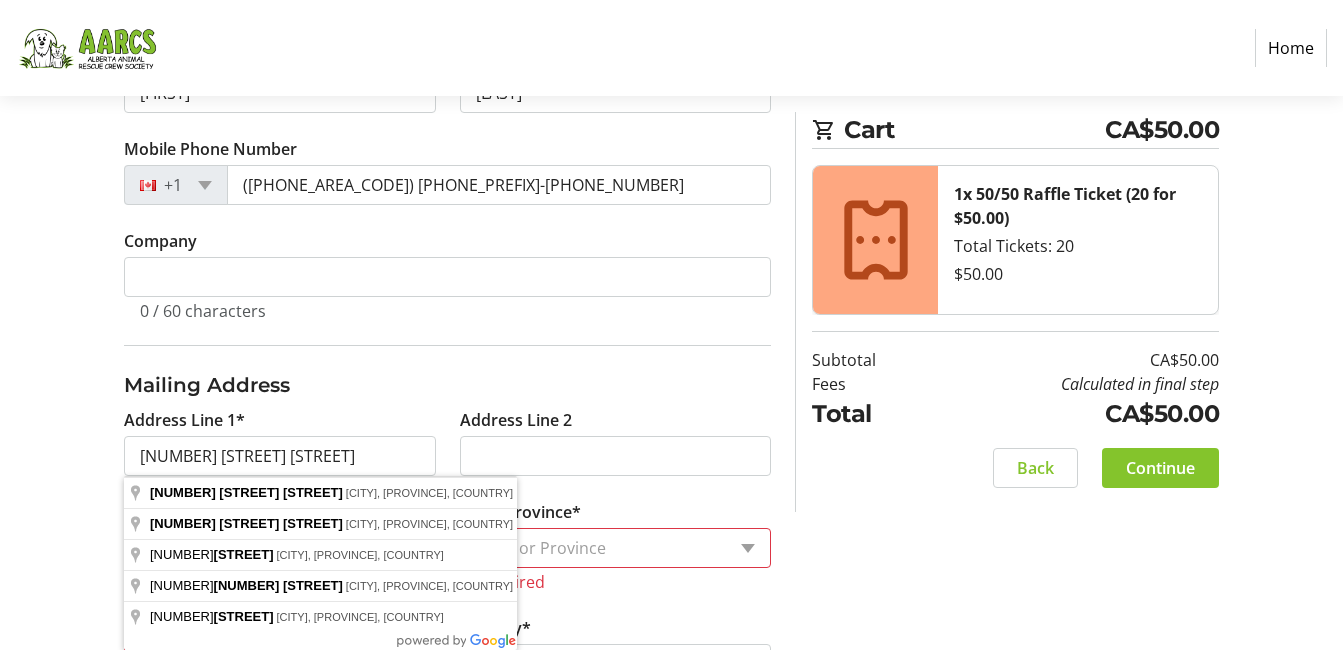 click on "Required" 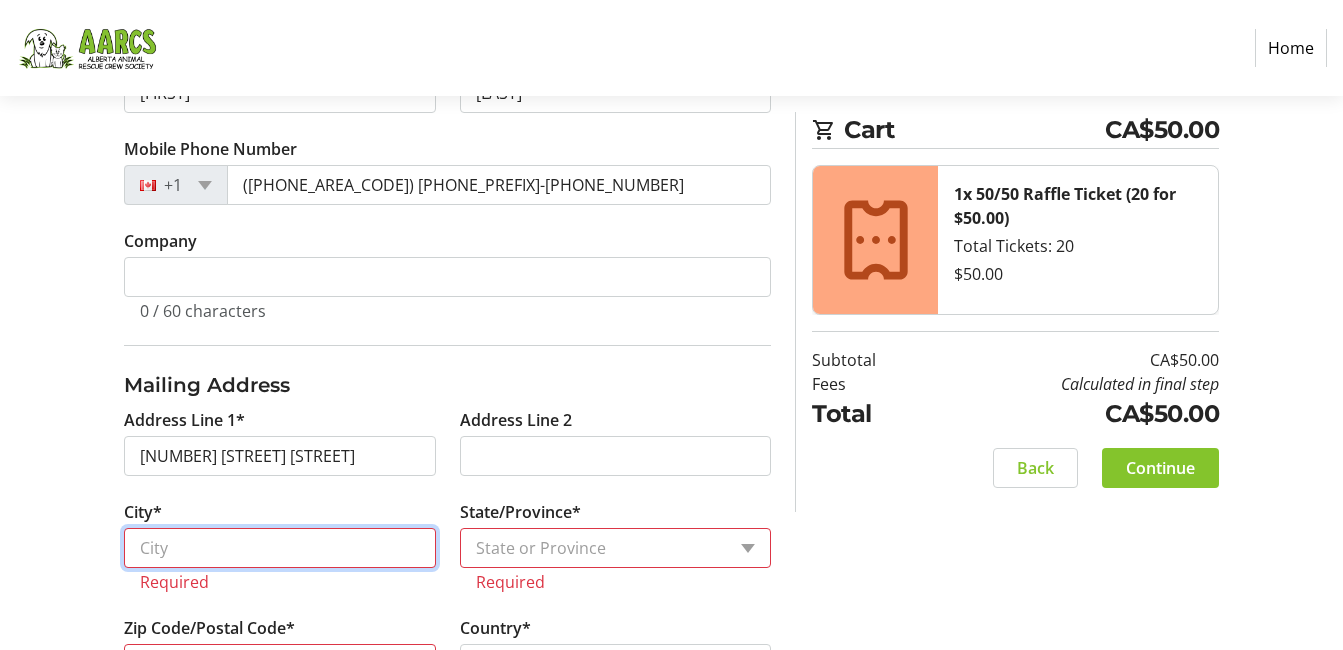 click on "City*" at bounding box center (280, 548) 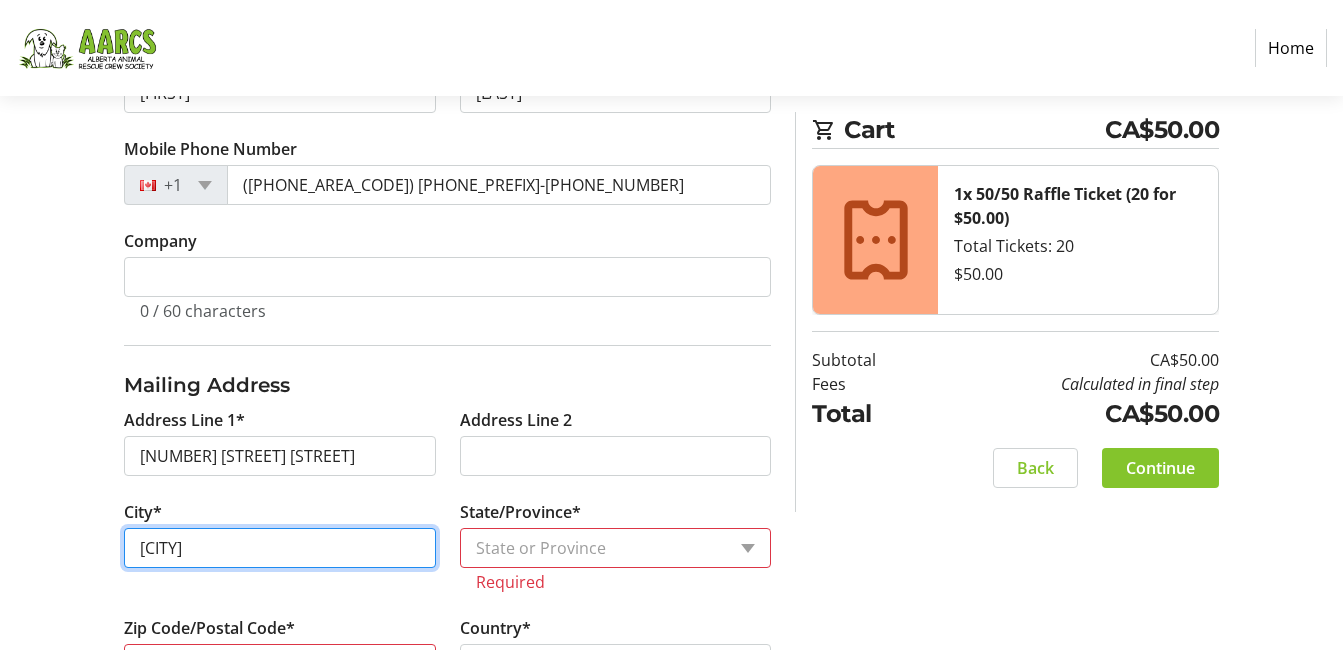 type on "[CITY]" 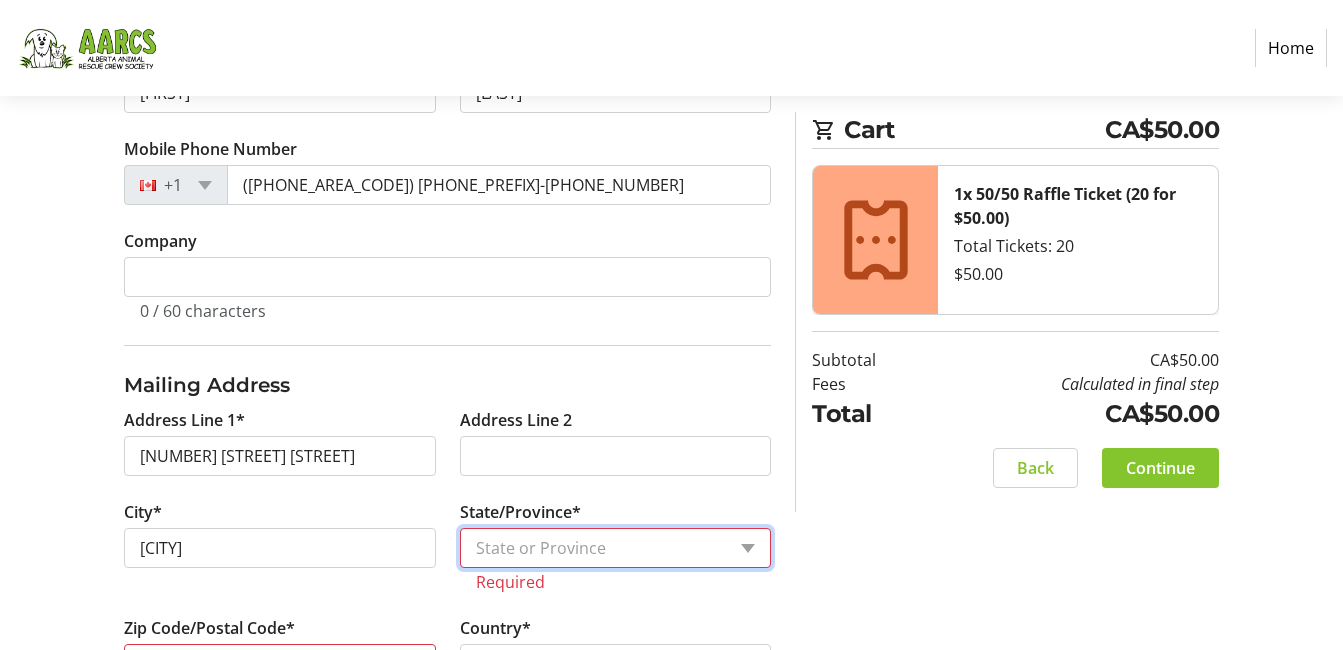 click on "State or Province  State or Province   Alberta   British Columbia   Manitoba   New Brunswick   Newfoundland and Labrador   Nova Scotia   Ontario   Prince Edward Island   Quebec   Saskatchewan   Northwest Territories   Nunavut   Yukon" at bounding box center [616, 548] 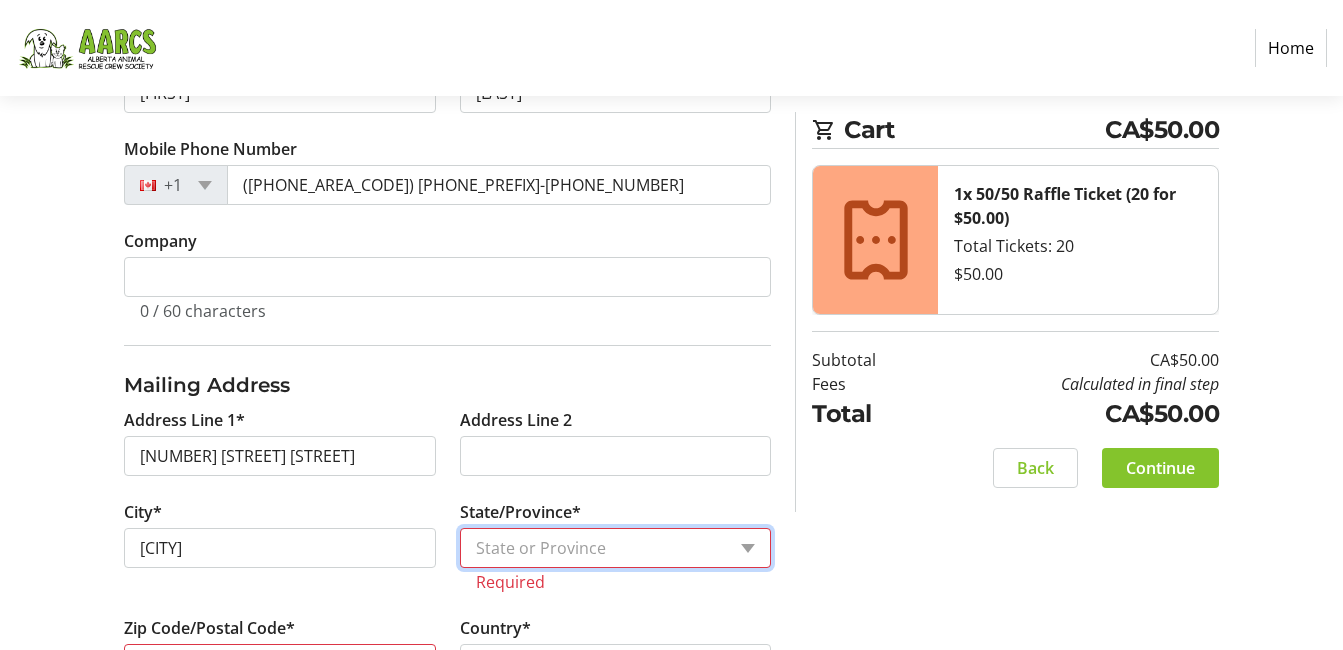 select on "AB" 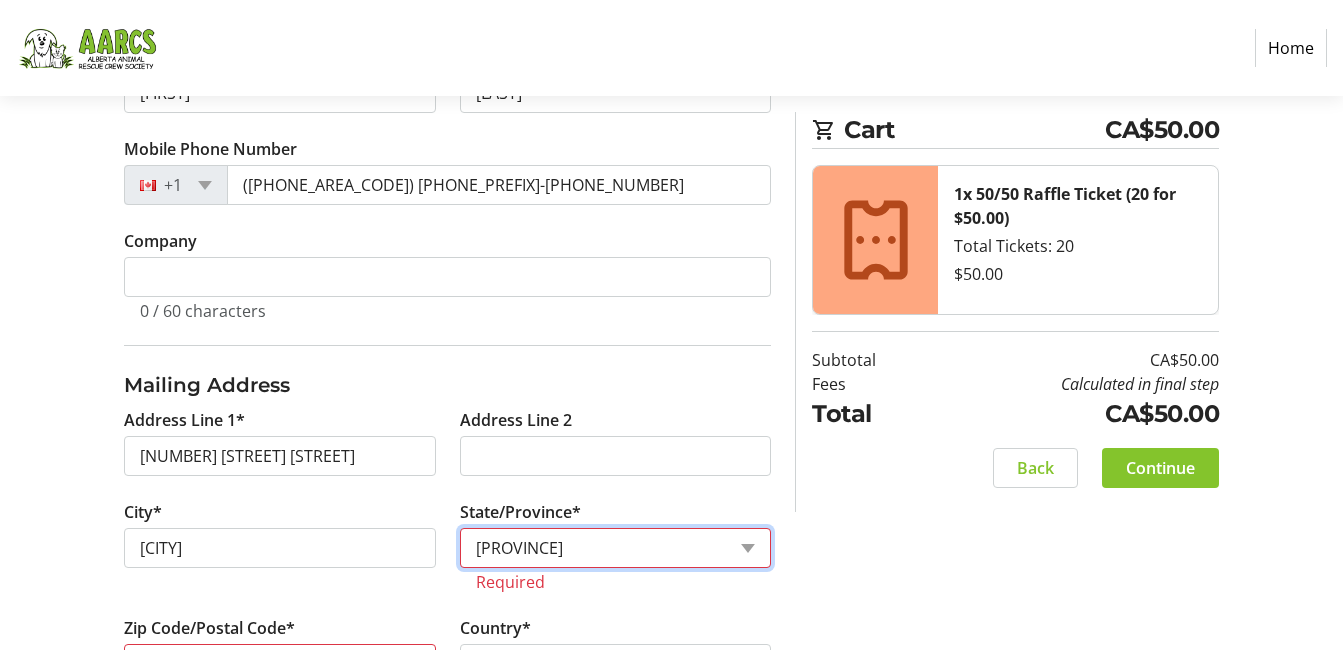 click on "State or Province  State or Province   Alberta   British Columbia   Manitoba   New Brunswick   Newfoundland and Labrador   Nova Scotia   Ontario   Prince Edward Island   Quebec   Saskatchewan   Northwest Territories   Nunavut   Yukon" at bounding box center (616, 548) 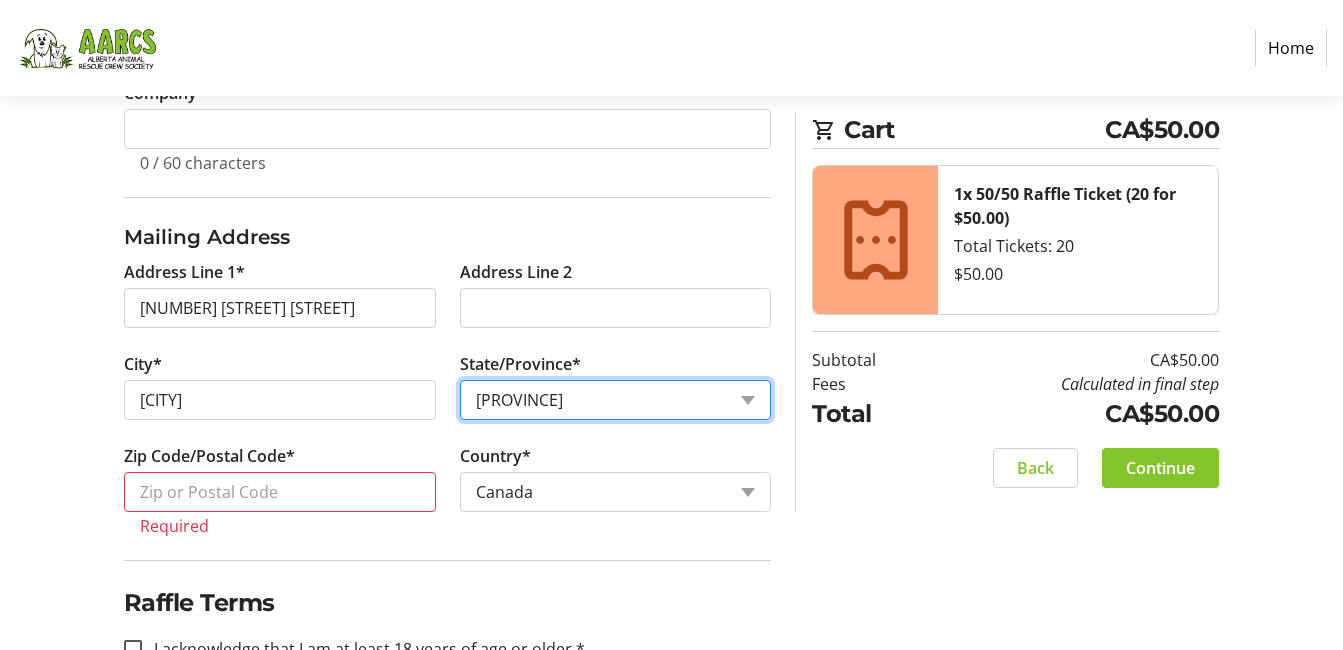 scroll, scrollTop: 725, scrollLeft: 0, axis: vertical 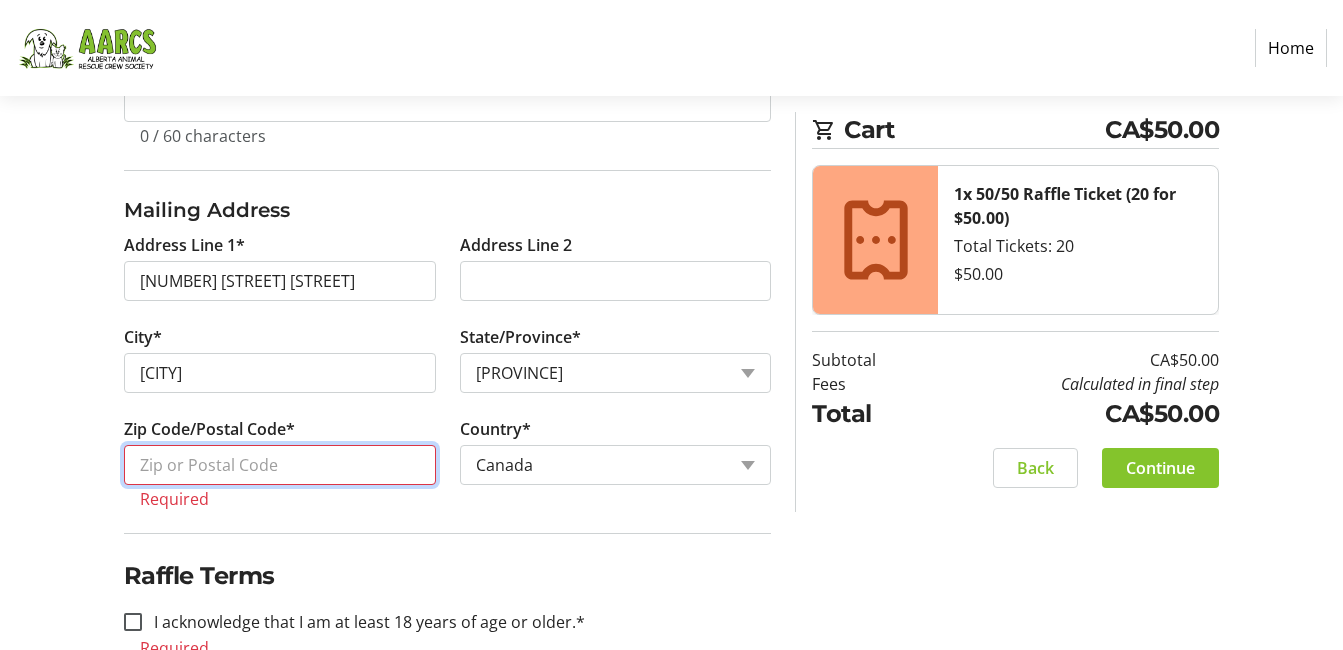 click on "Zip Code/Postal Code*" at bounding box center (280, 465) 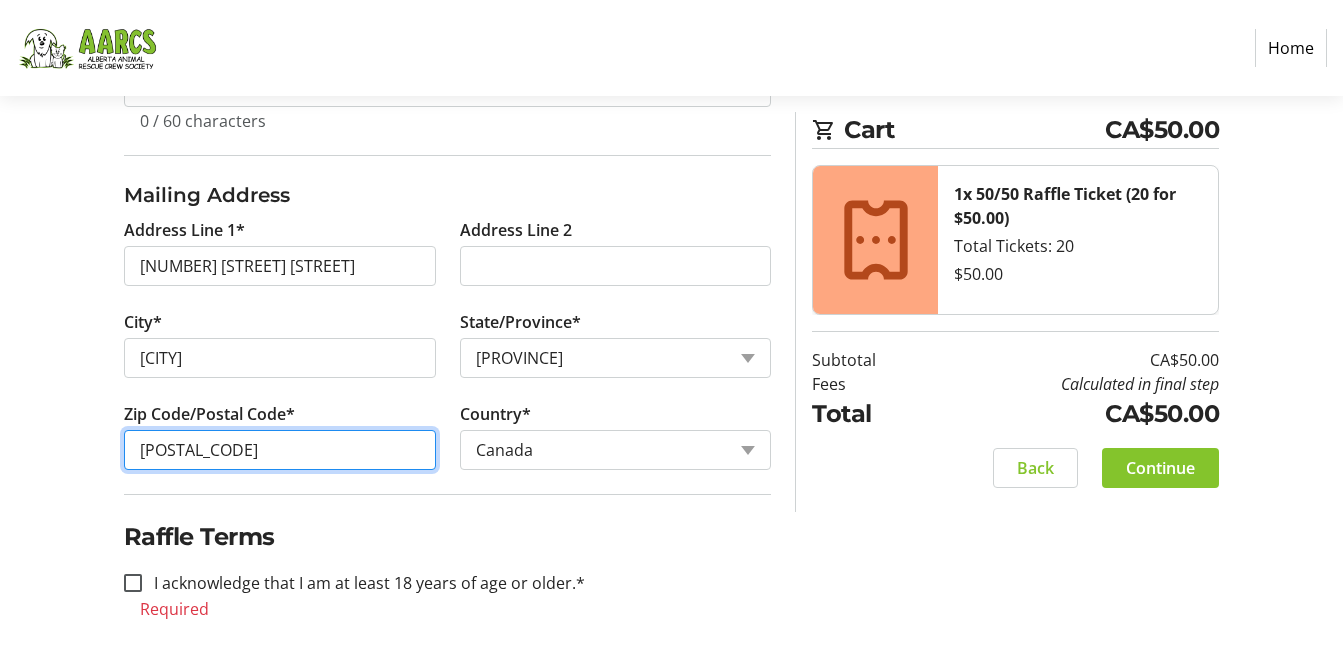 scroll, scrollTop: 757, scrollLeft: 0, axis: vertical 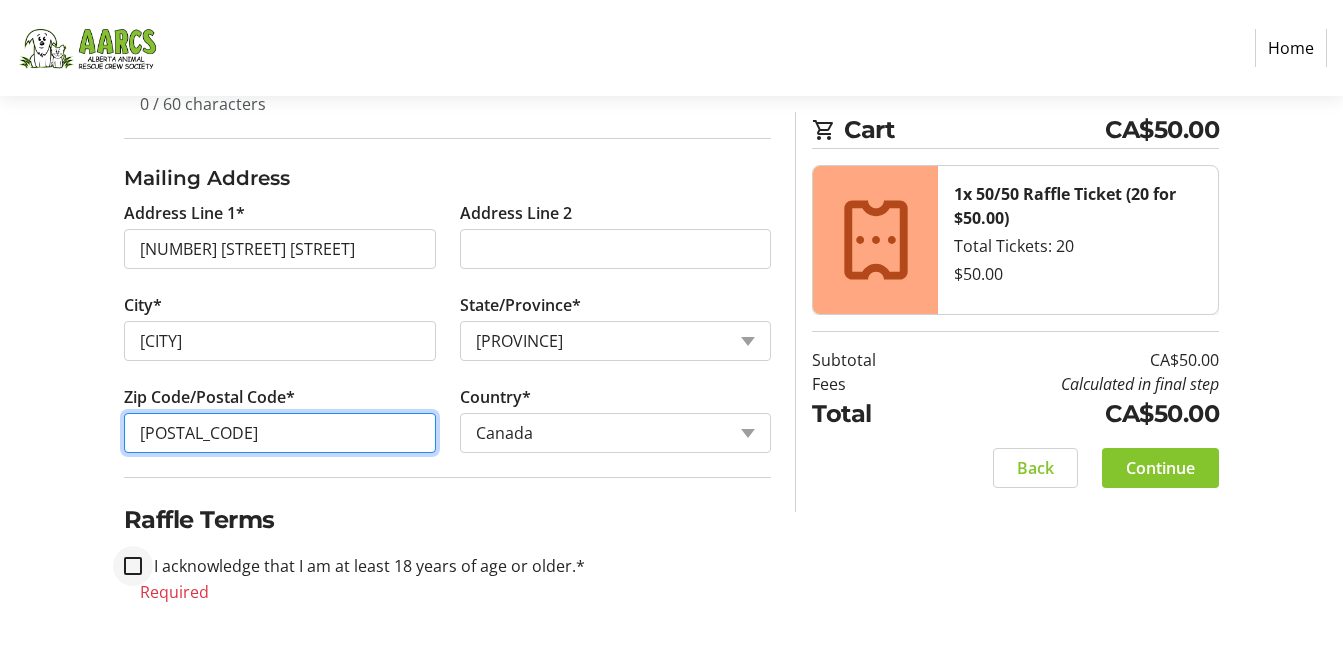 type on "[POSTAL_CODE]" 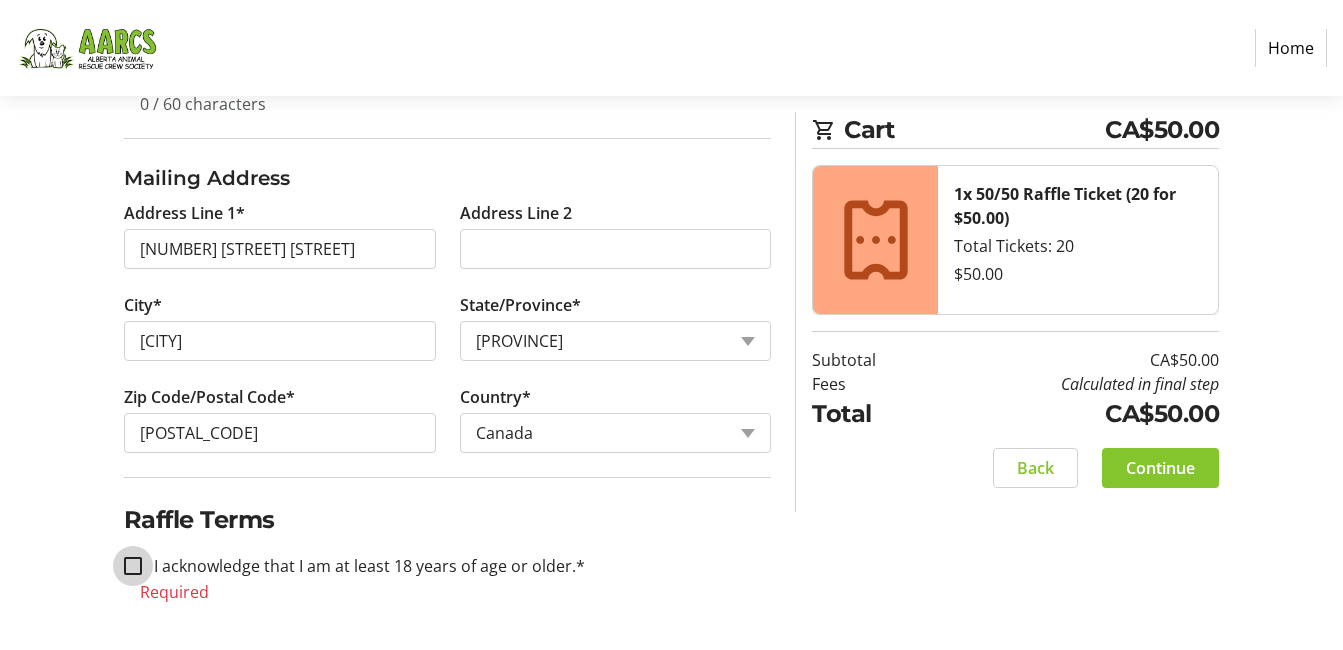 click on "I acknowledge that I am at least 18 years of age or older.*" at bounding box center [133, 566] 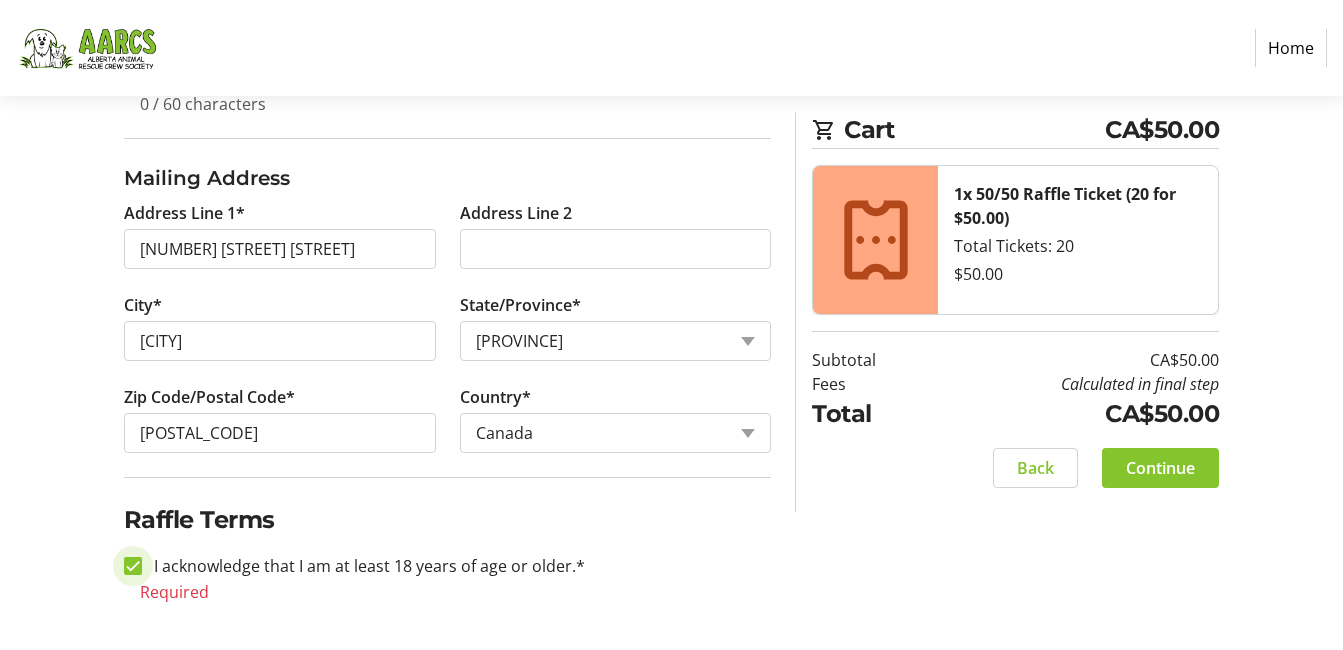 checkbox on "true" 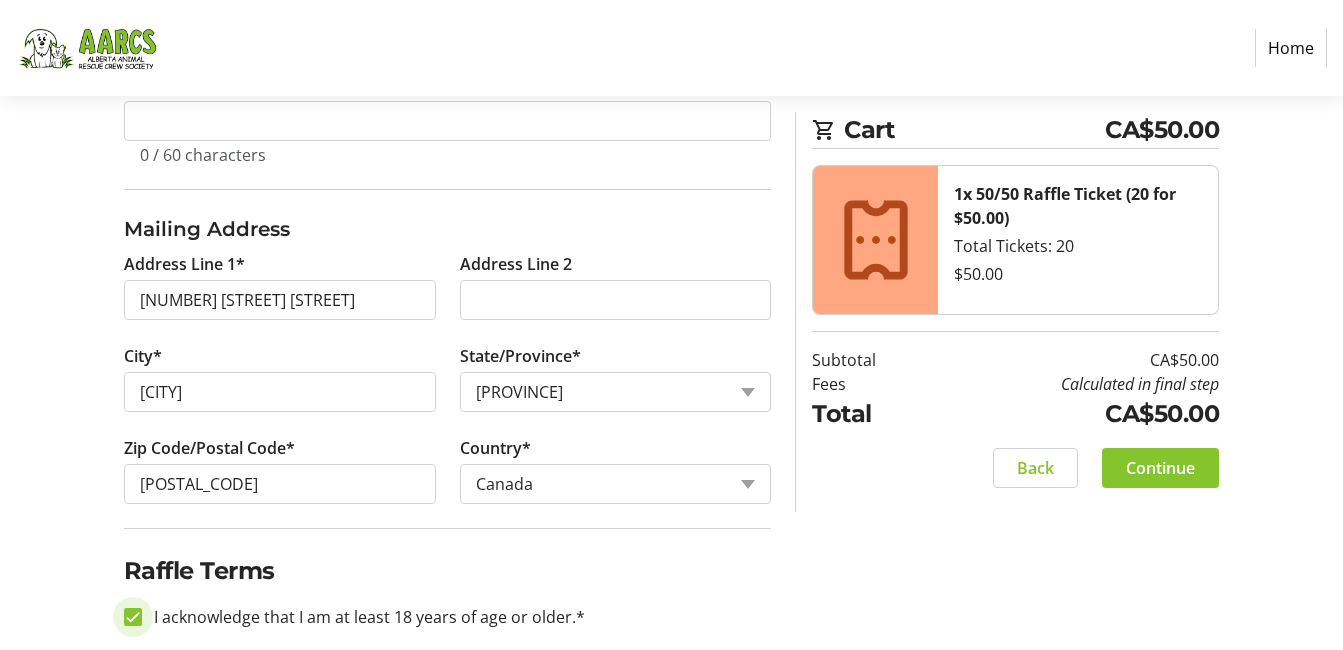 scroll, scrollTop: 733, scrollLeft: 0, axis: vertical 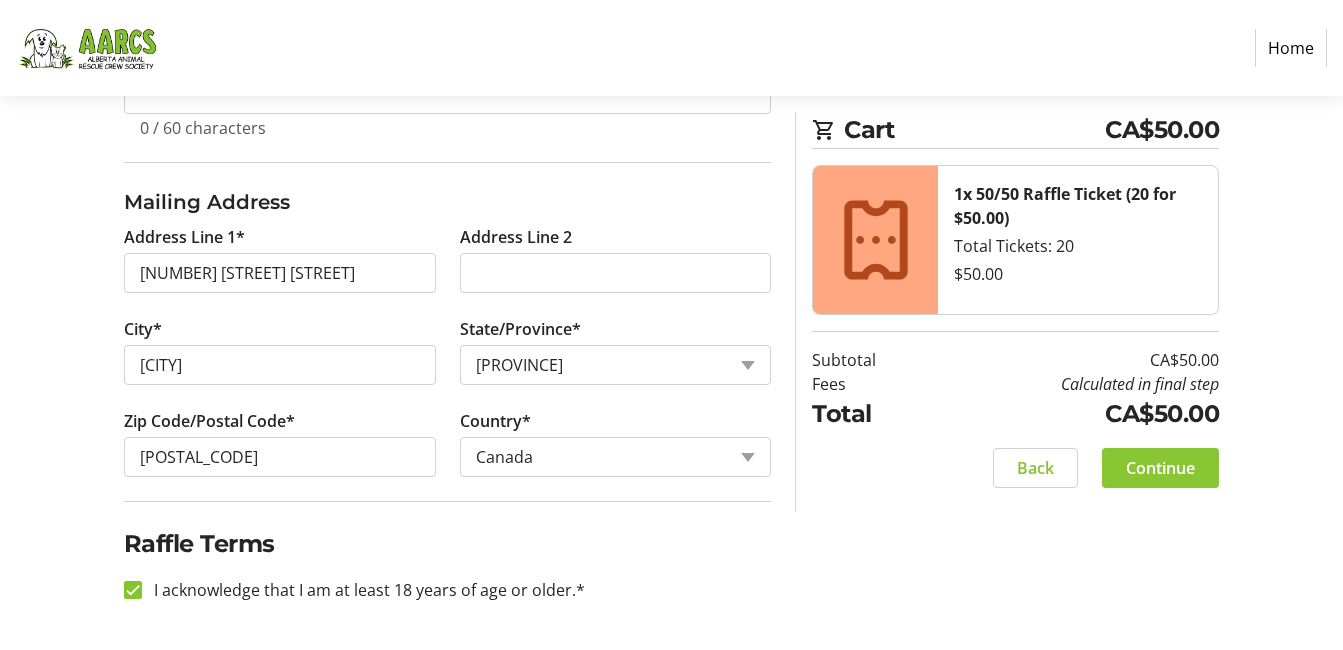 click on "Continue" 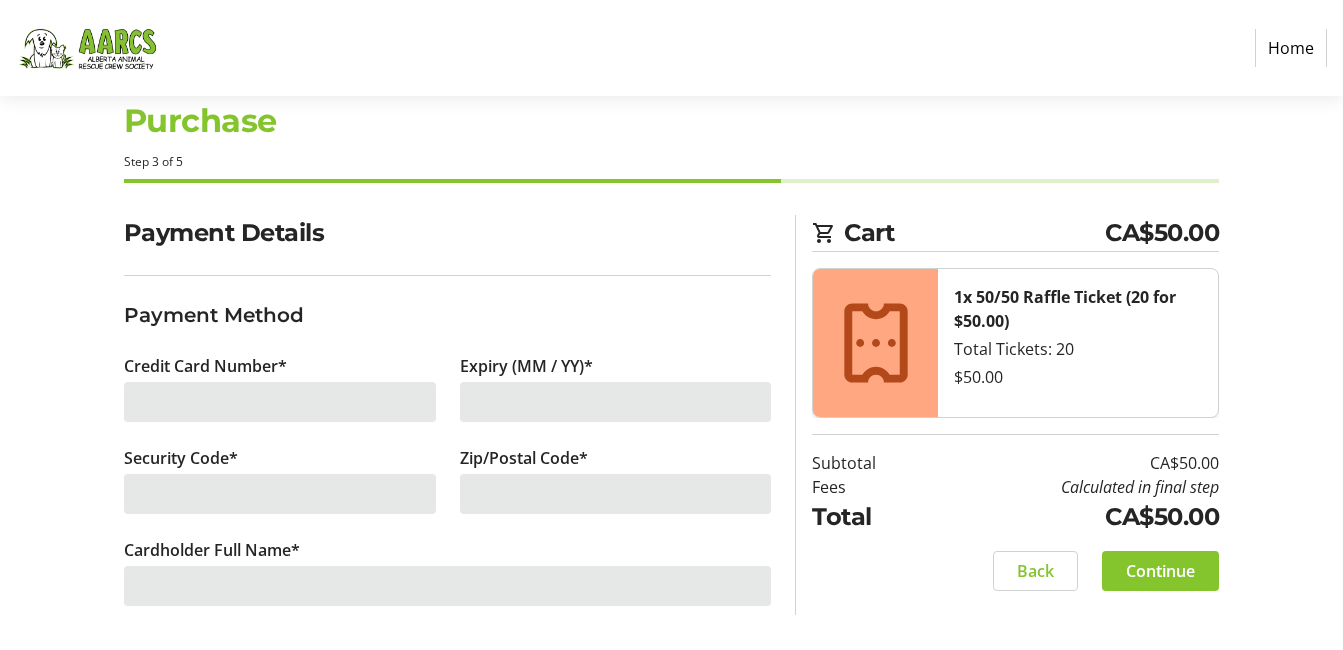 scroll, scrollTop: 51, scrollLeft: 0, axis: vertical 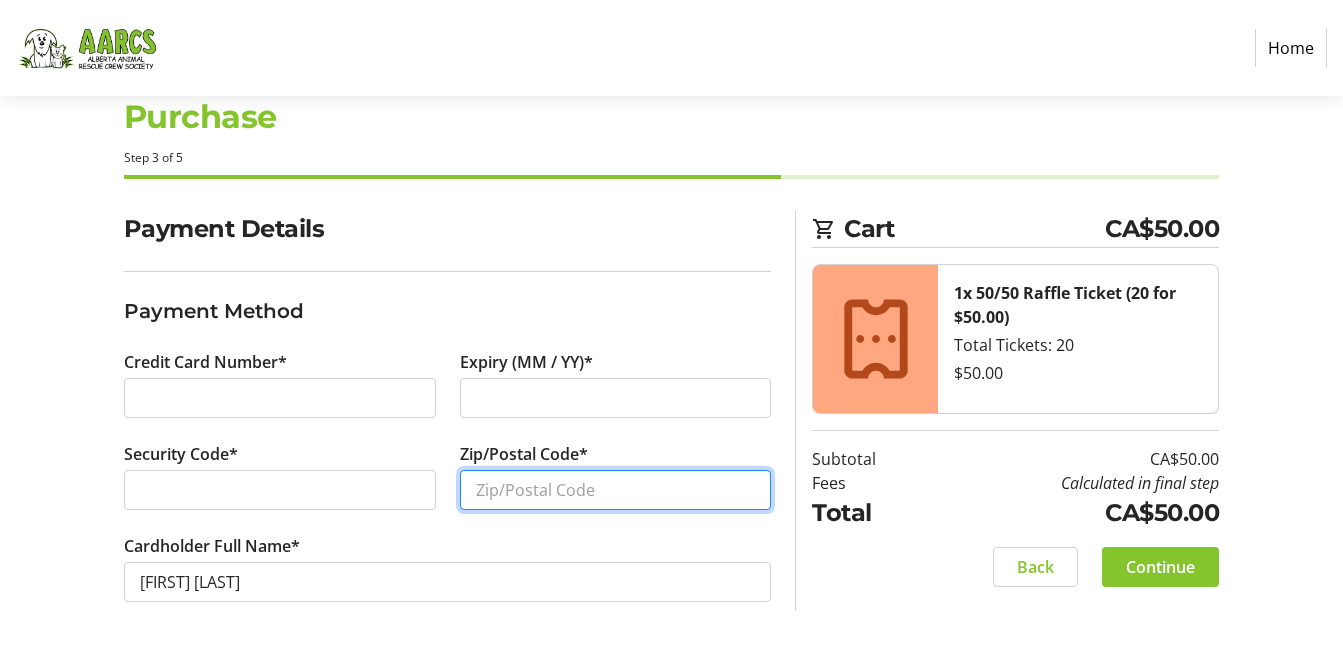 click on "Zip/Postal Code*" at bounding box center (616, 490) 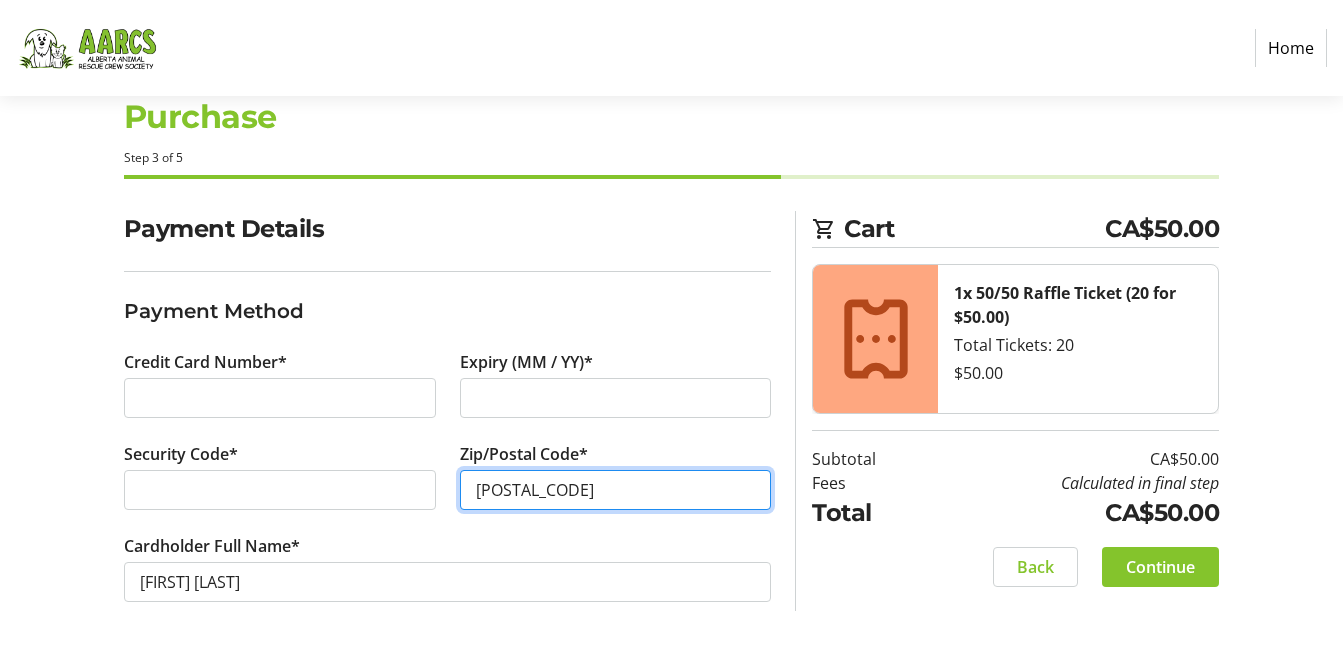type on "[STREET]" 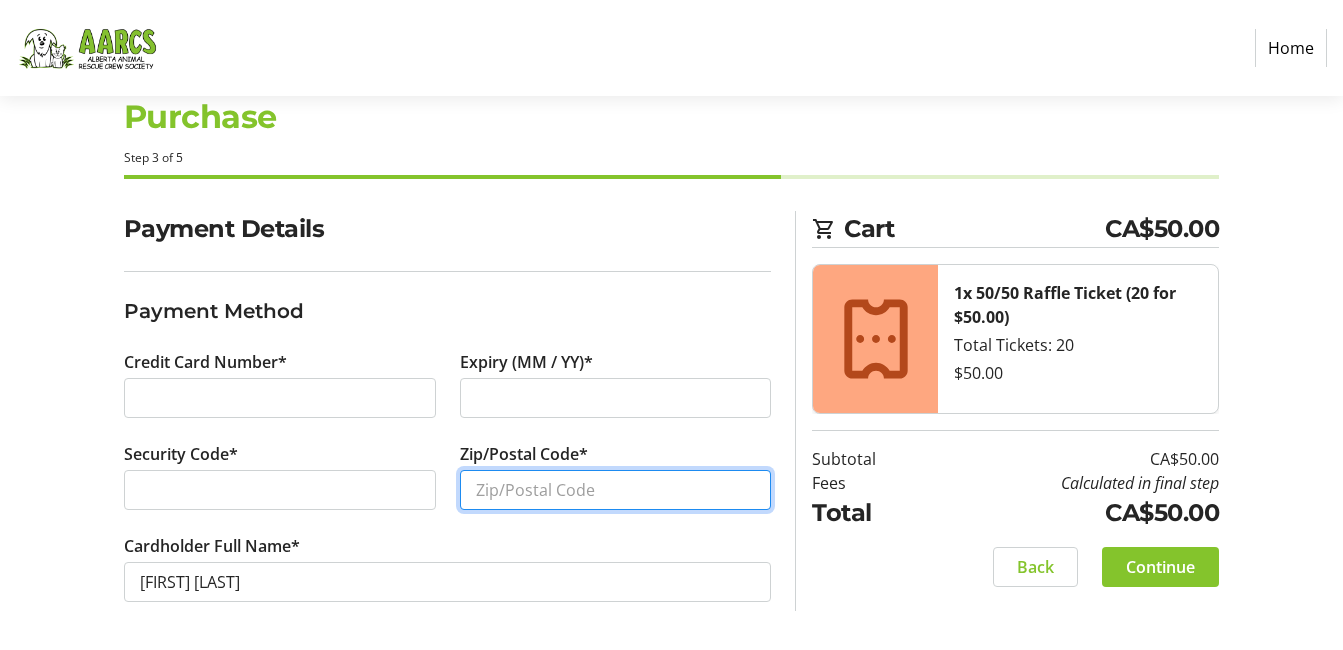 type on "[STREET]" 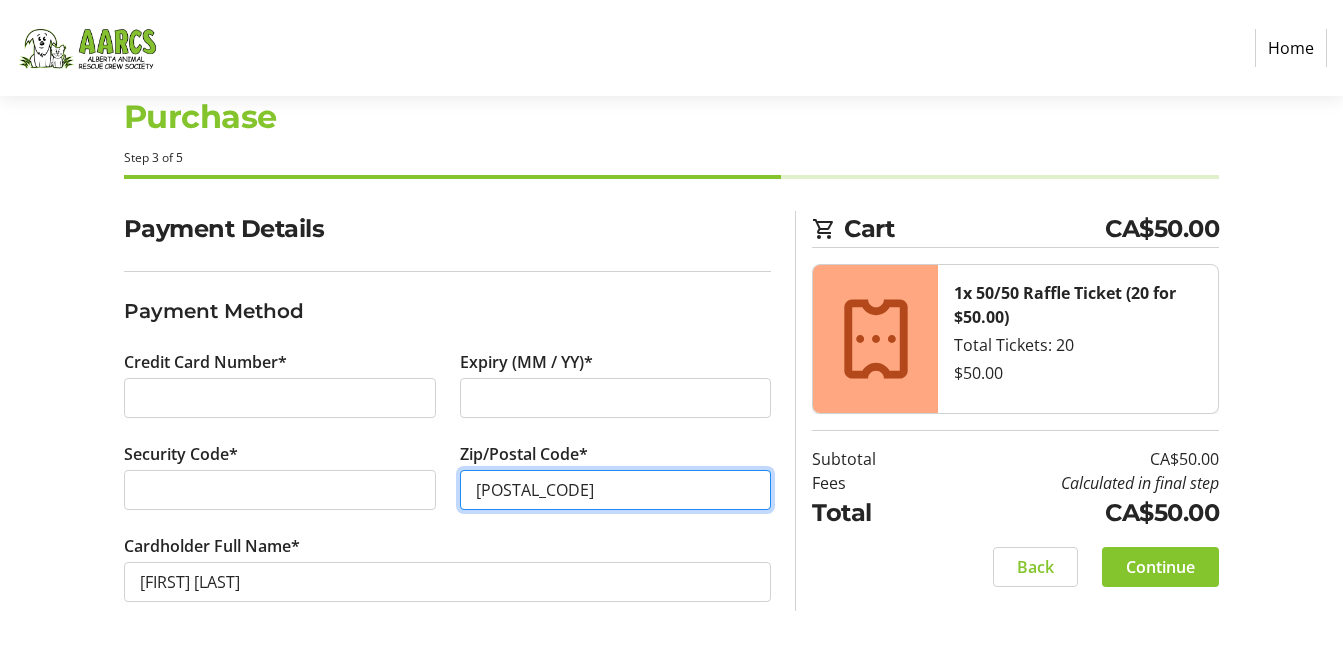 type on "[POSTAL_CODE]" 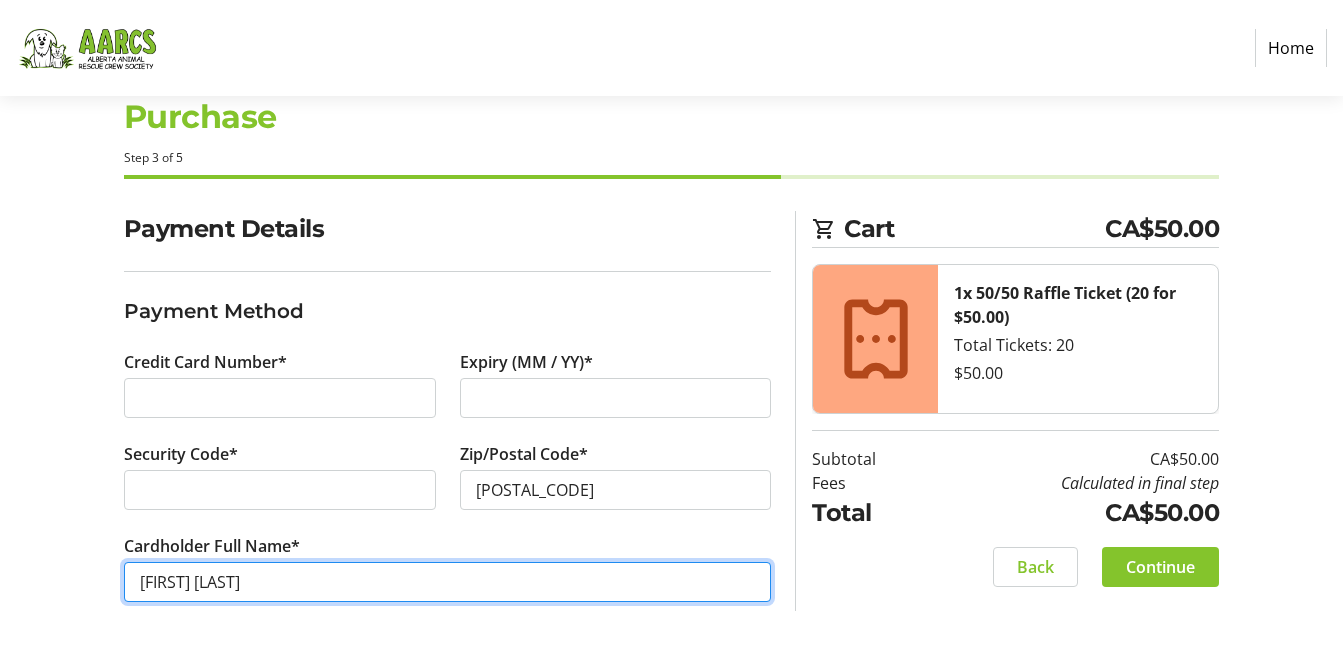 click on "[FIRST] [LAST]" at bounding box center (448, 582) 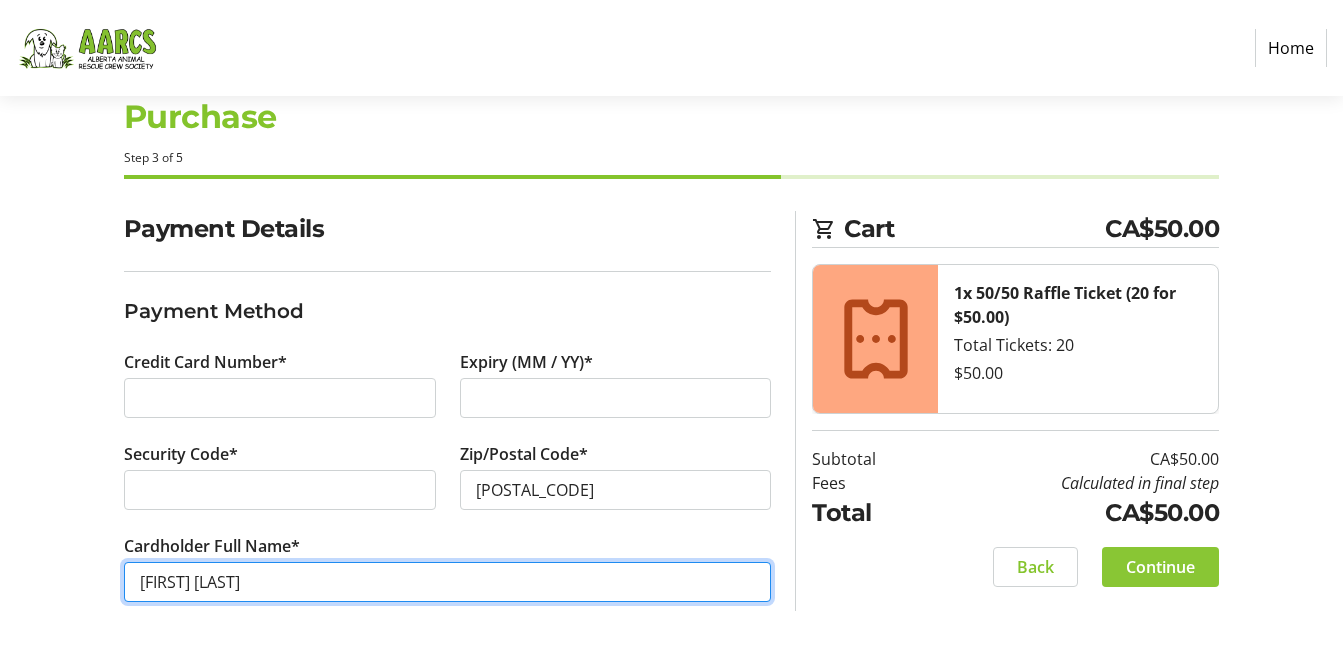 type on "[FIRST] [LAST]" 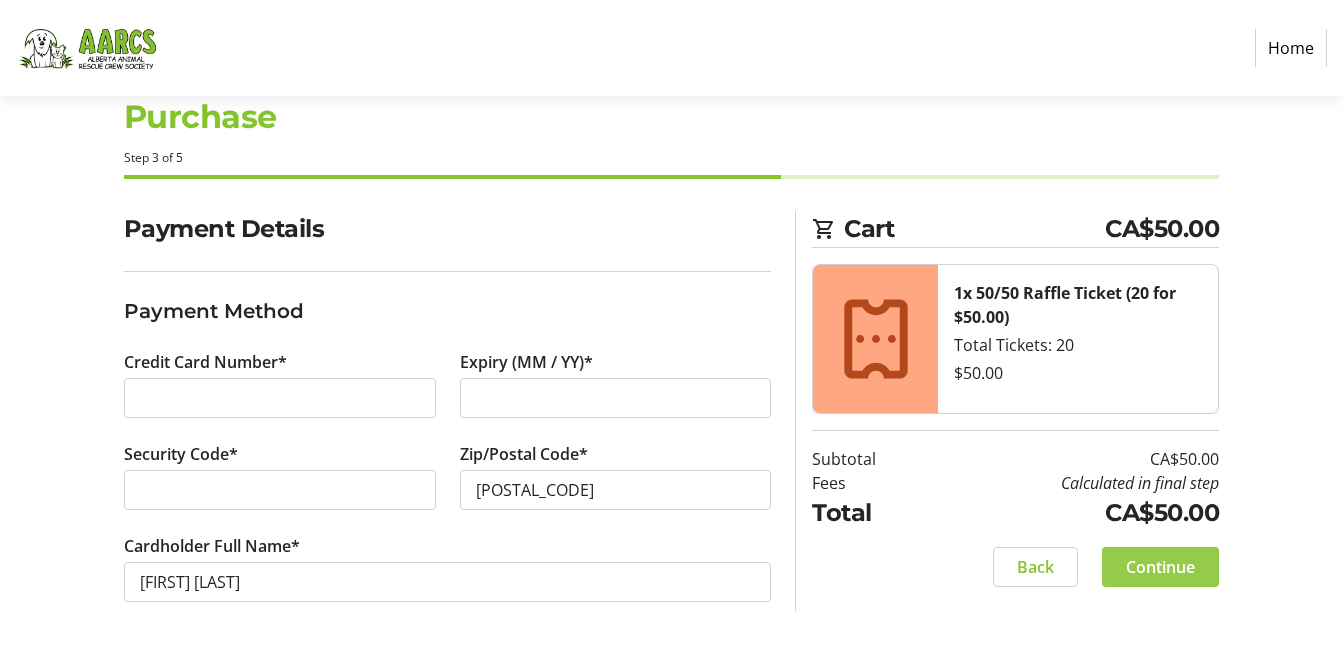 click on "Continue" 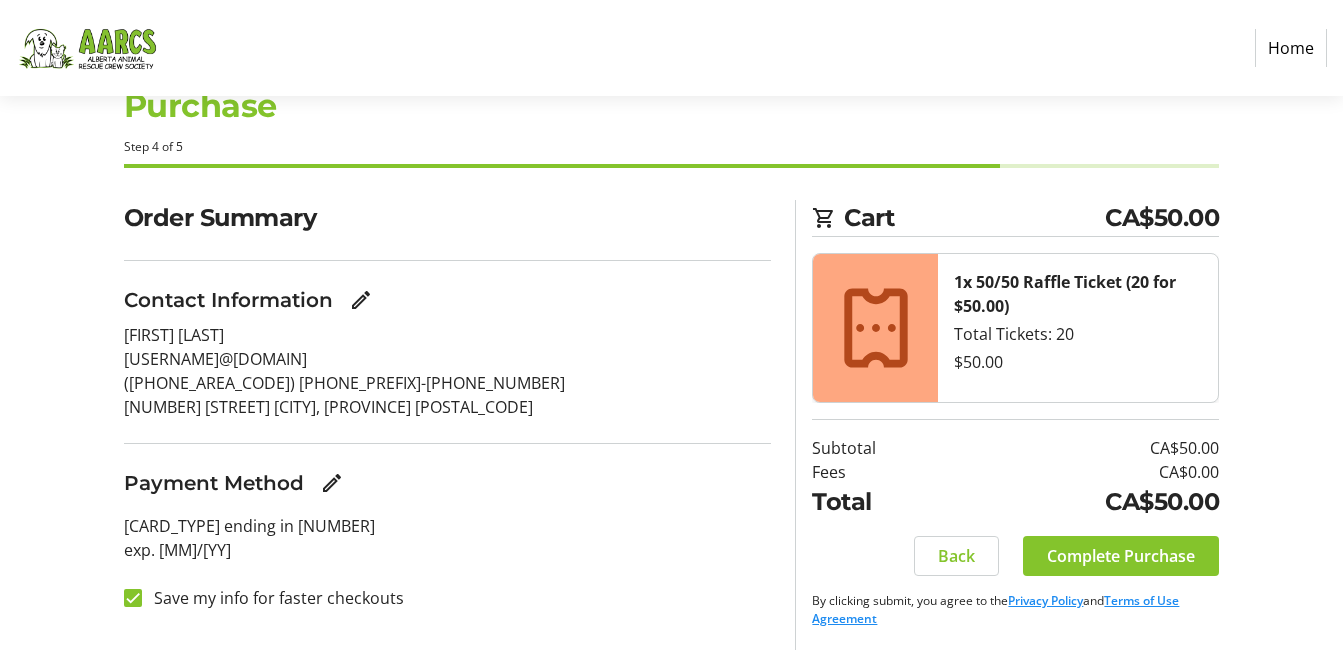 scroll, scrollTop: 64, scrollLeft: 0, axis: vertical 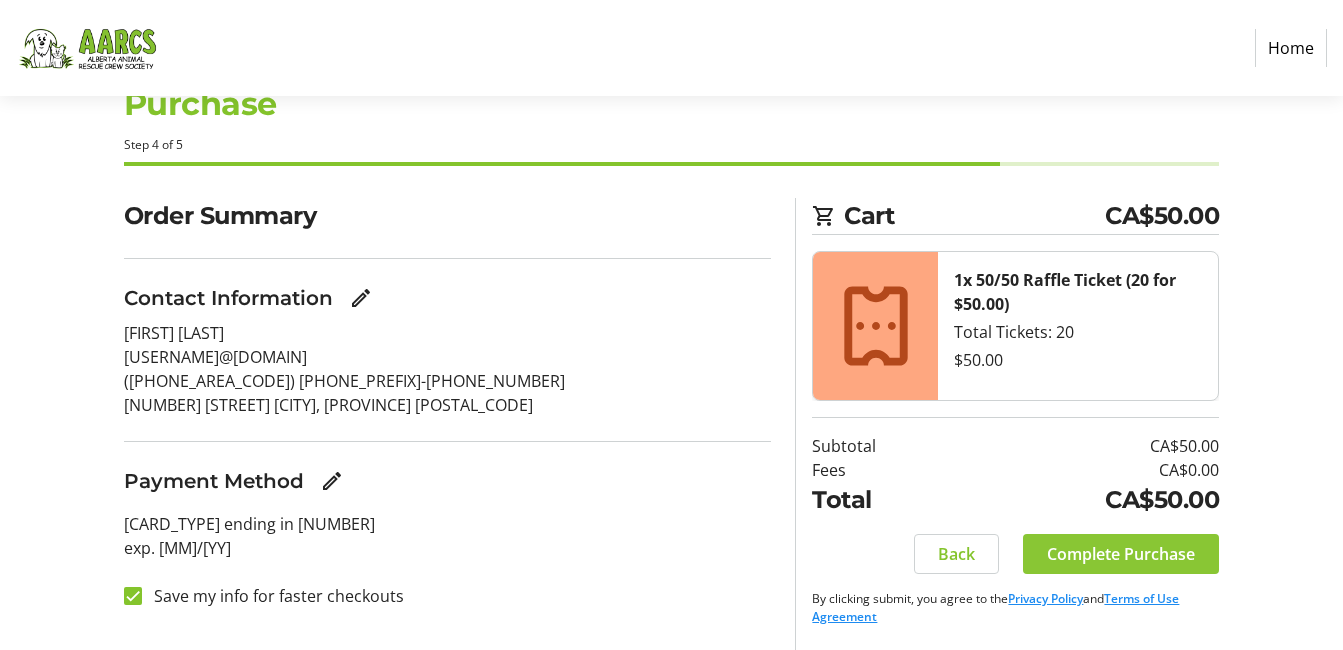 click on "Complete Purchase" 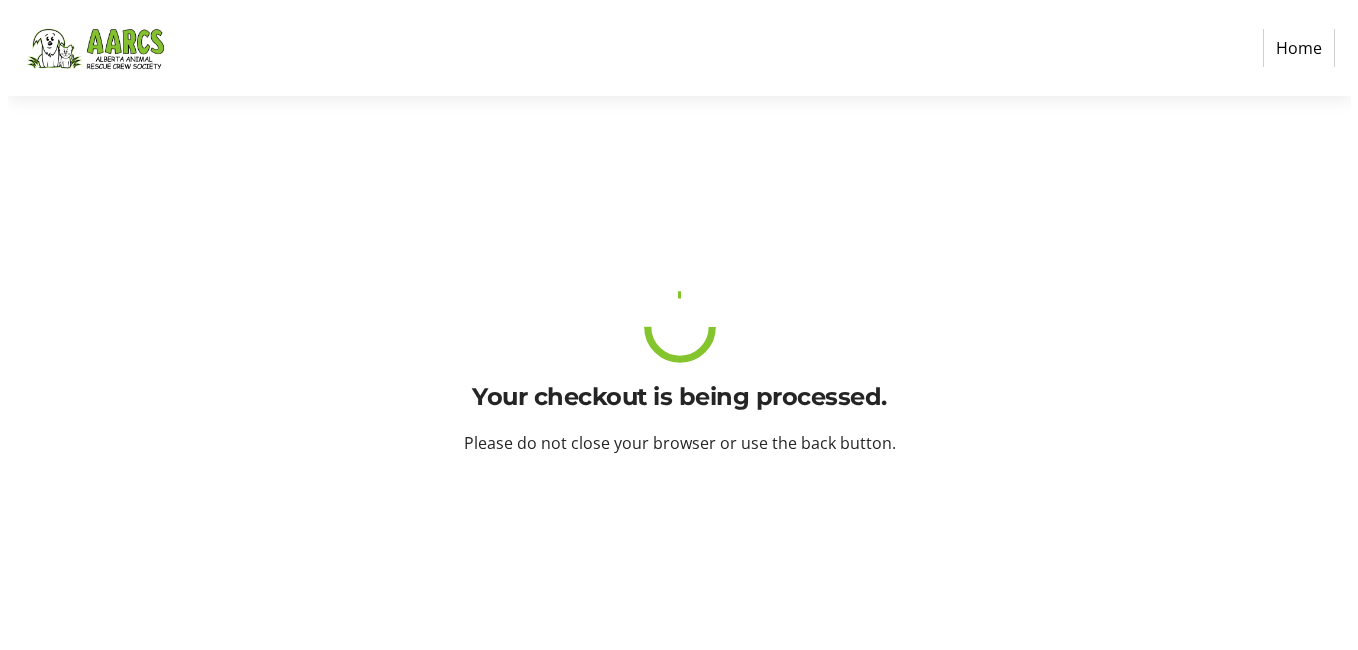 scroll, scrollTop: 0, scrollLeft: 0, axis: both 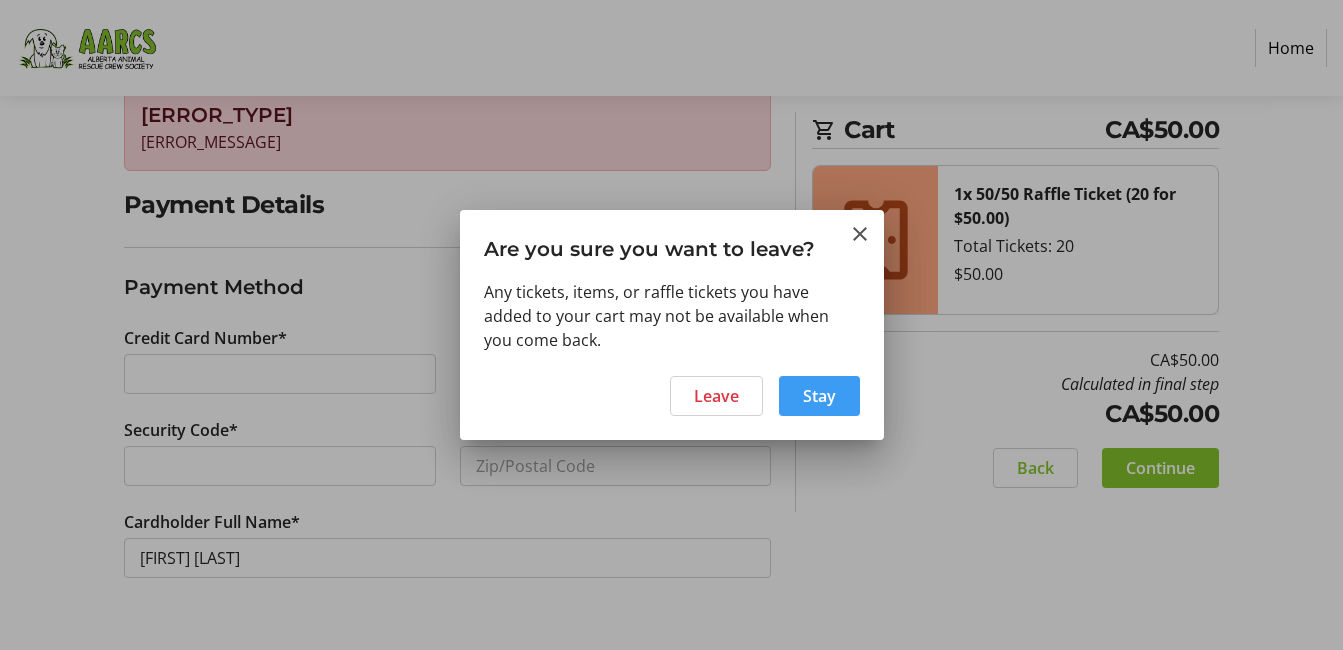 click at bounding box center (819, 396) 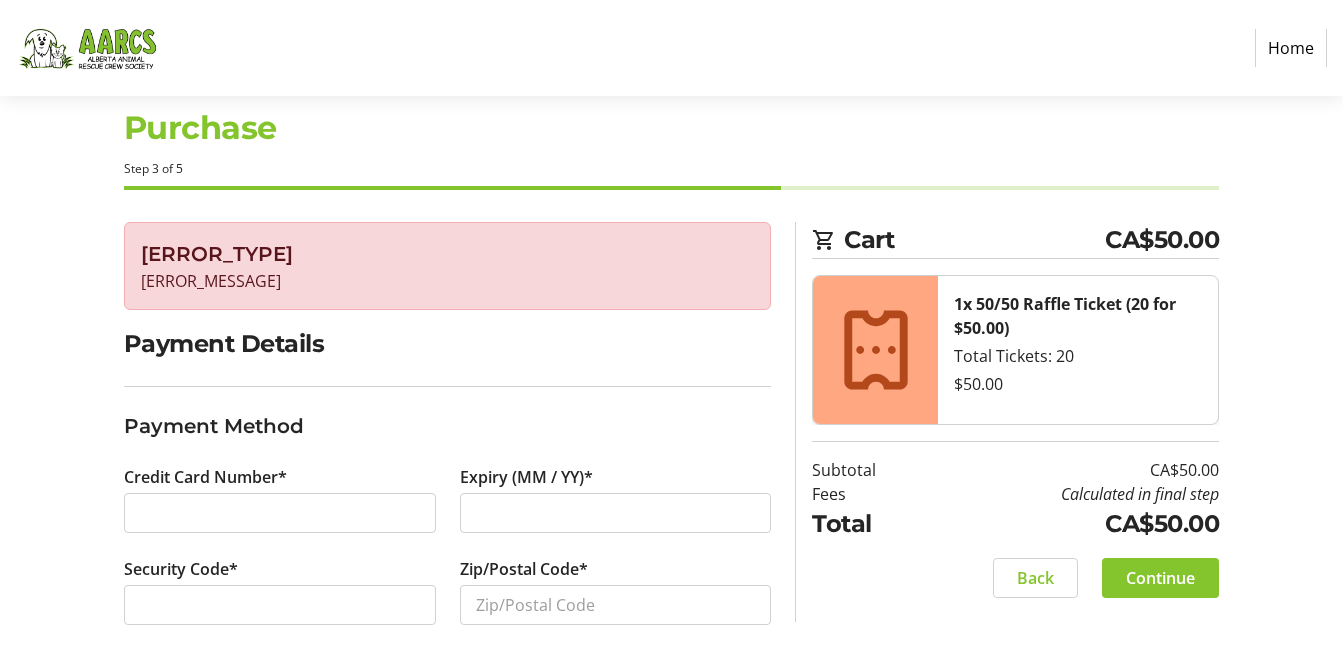 scroll, scrollTop: 0, scrollLeft: 0, axis: both 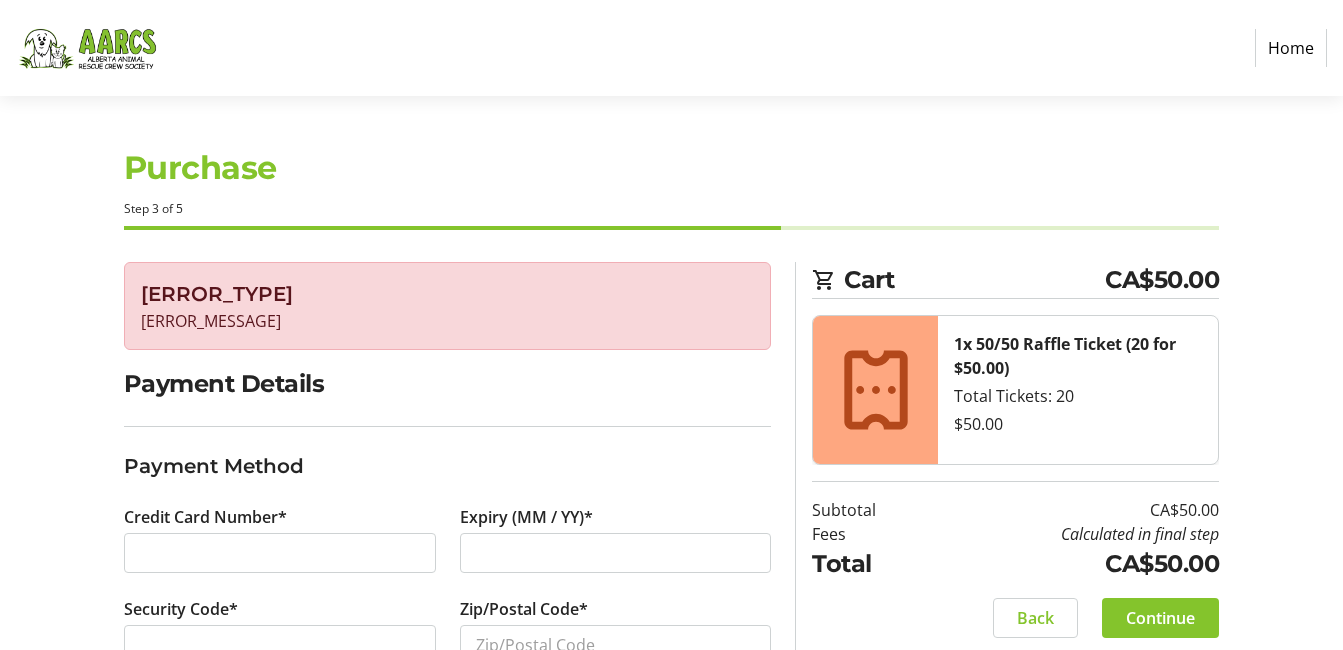 click on "[ERROR_MESSAGE]" 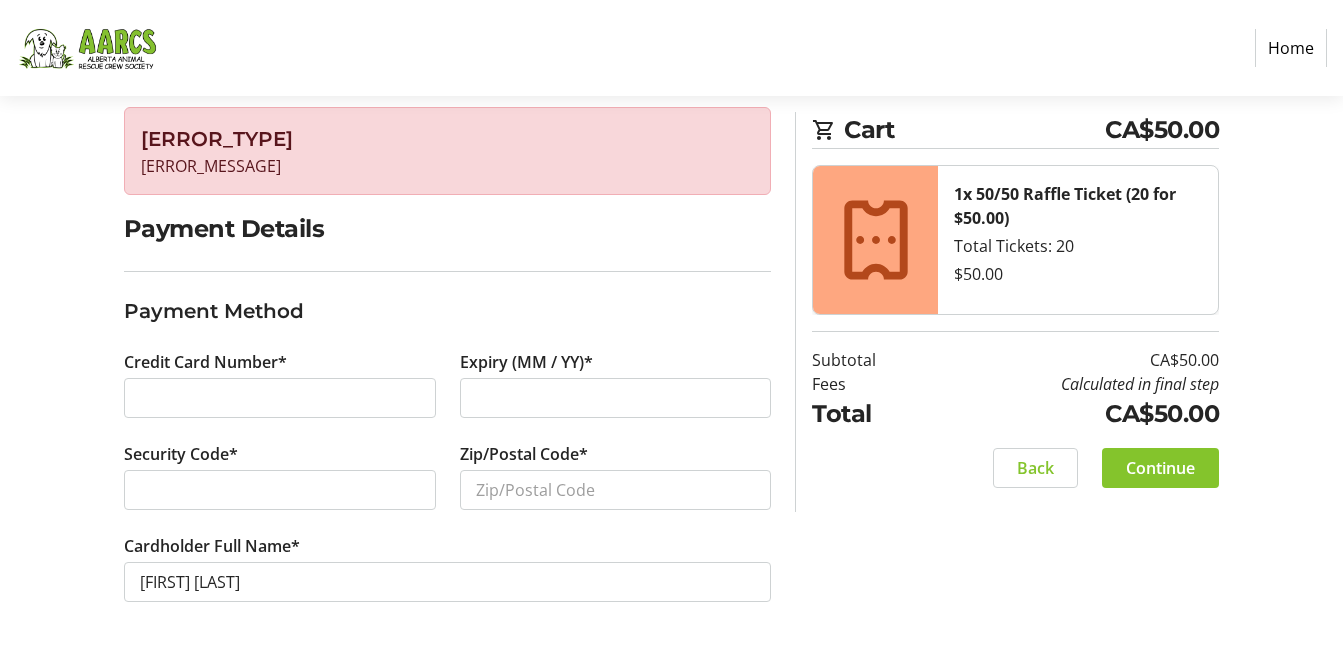 scroll, scrollTop: 179, scrollLeft: 0, axis: vertical 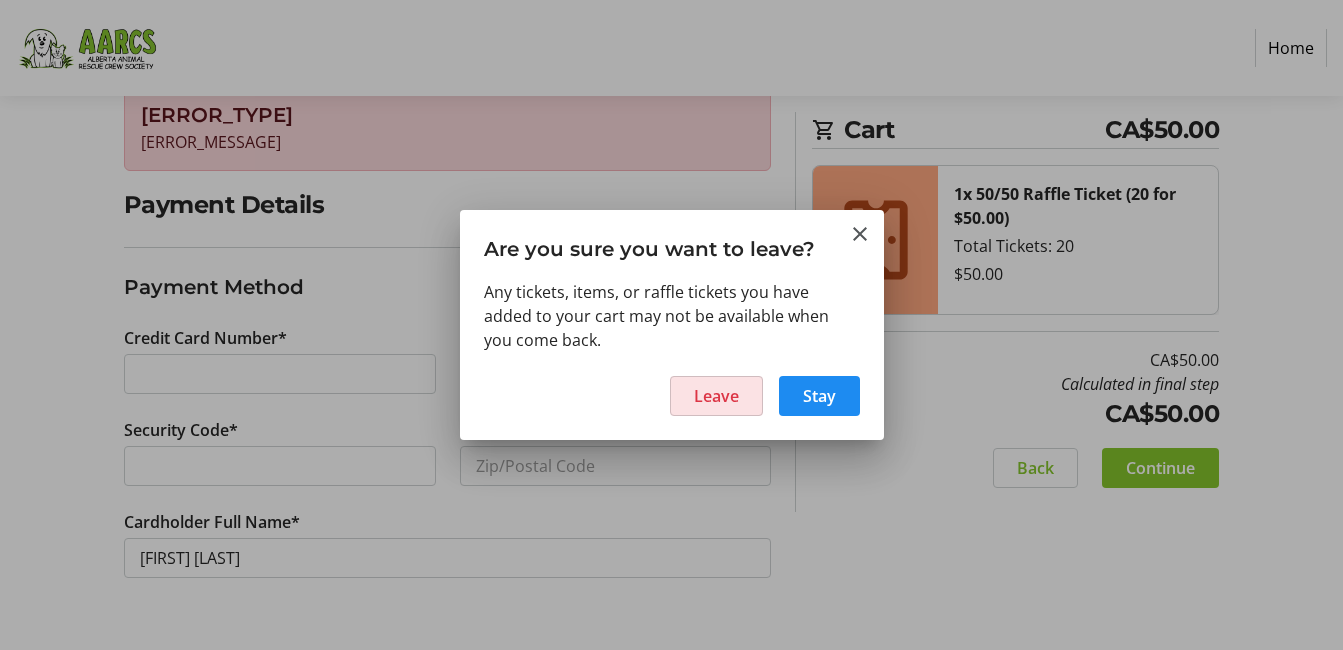 click on "Leave" at bounding box center (716, 396) 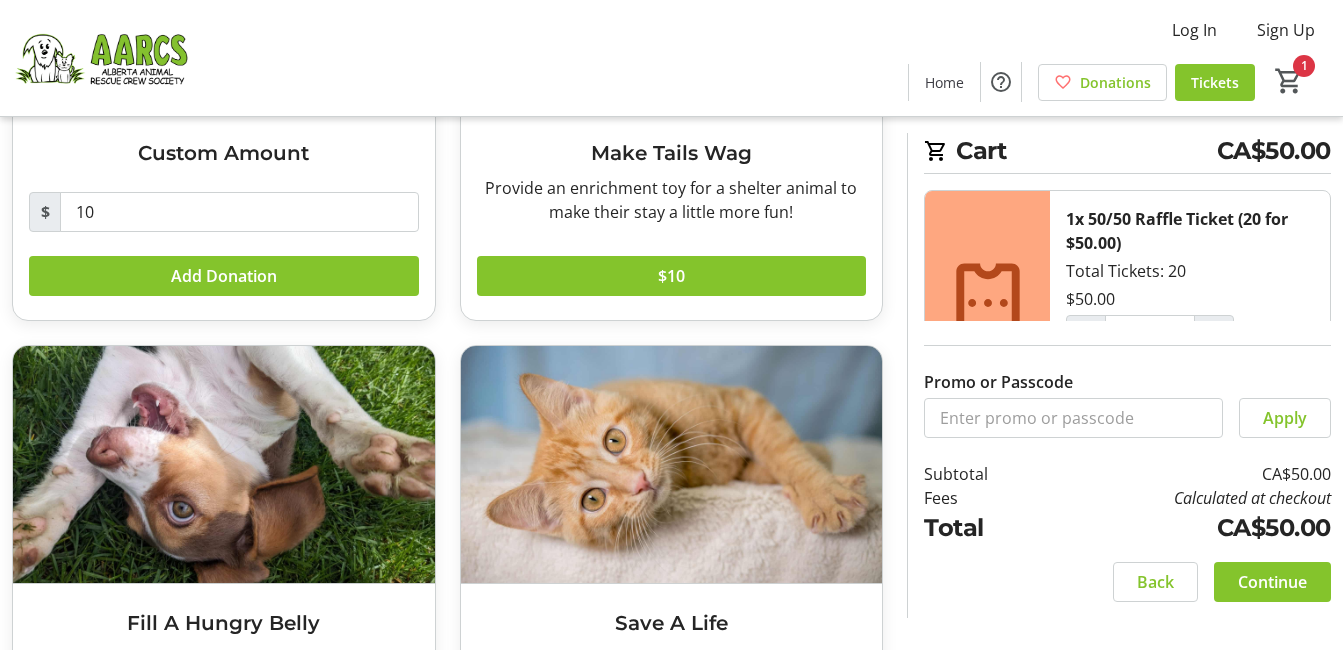 scroll, scrollTop: 400, scrollLeft: 0, axis: vertical 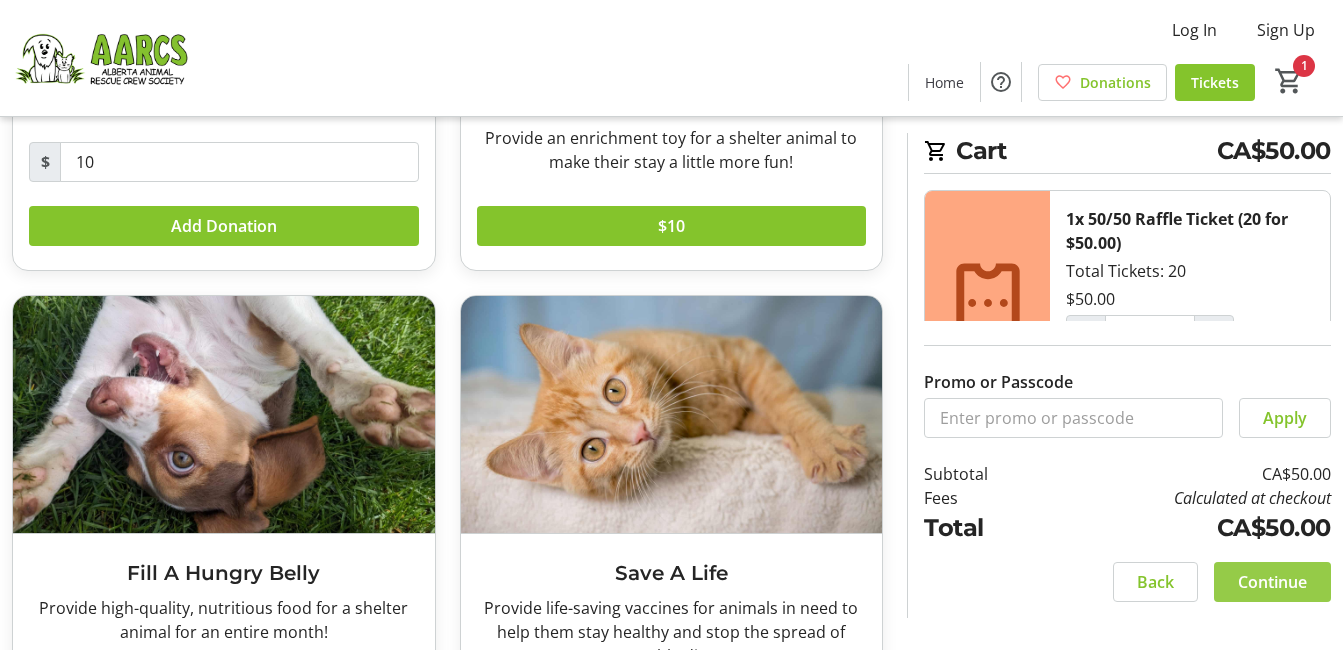 click on "Continue" 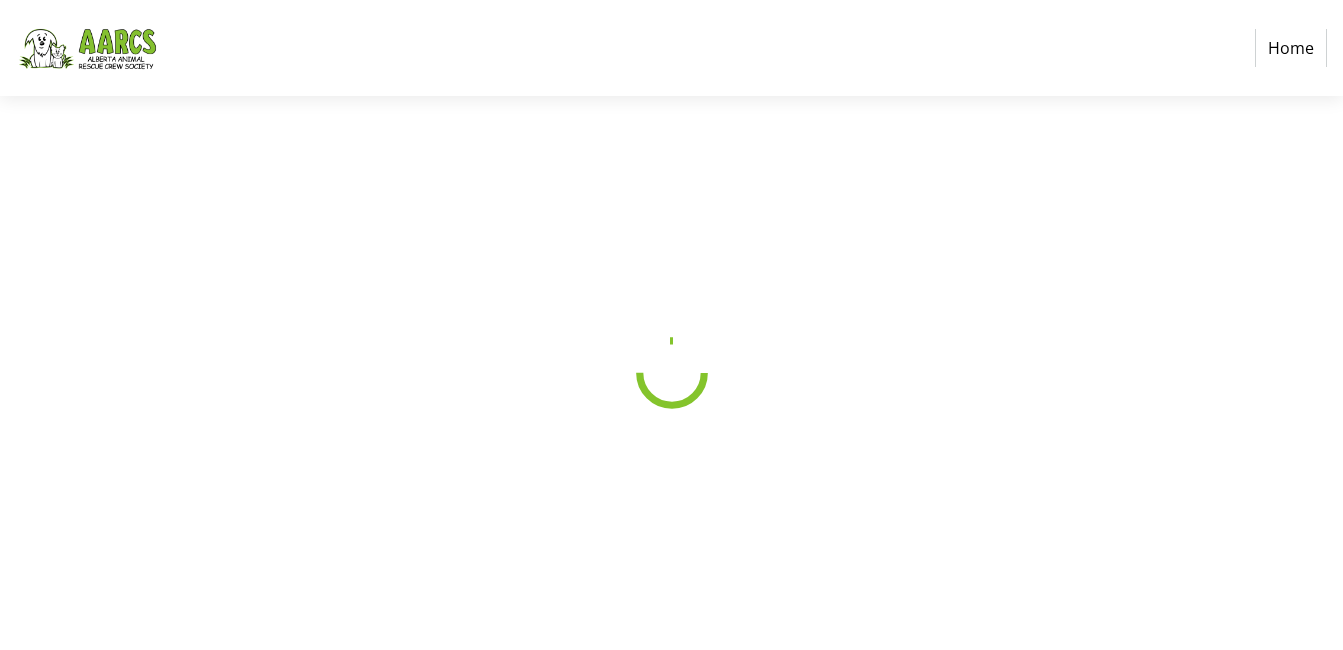 scroll, scrollTop: 0, scrollLeft: 0, axis: both 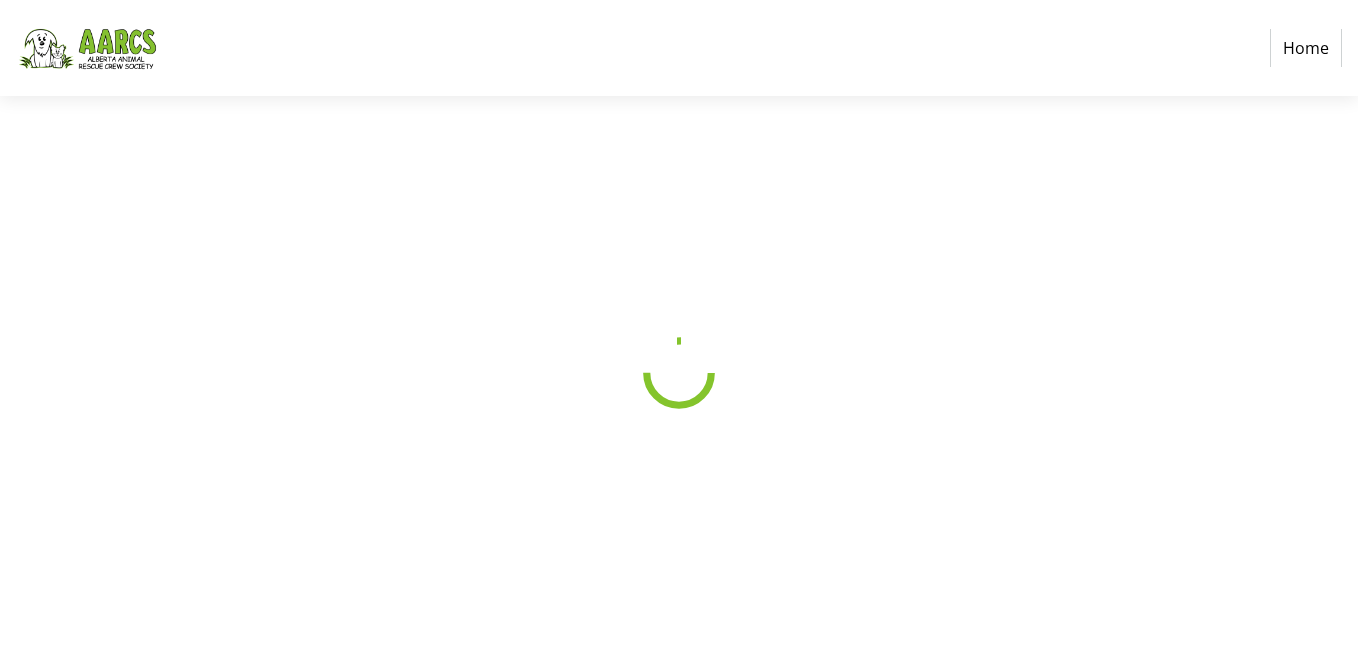 select on "CA" 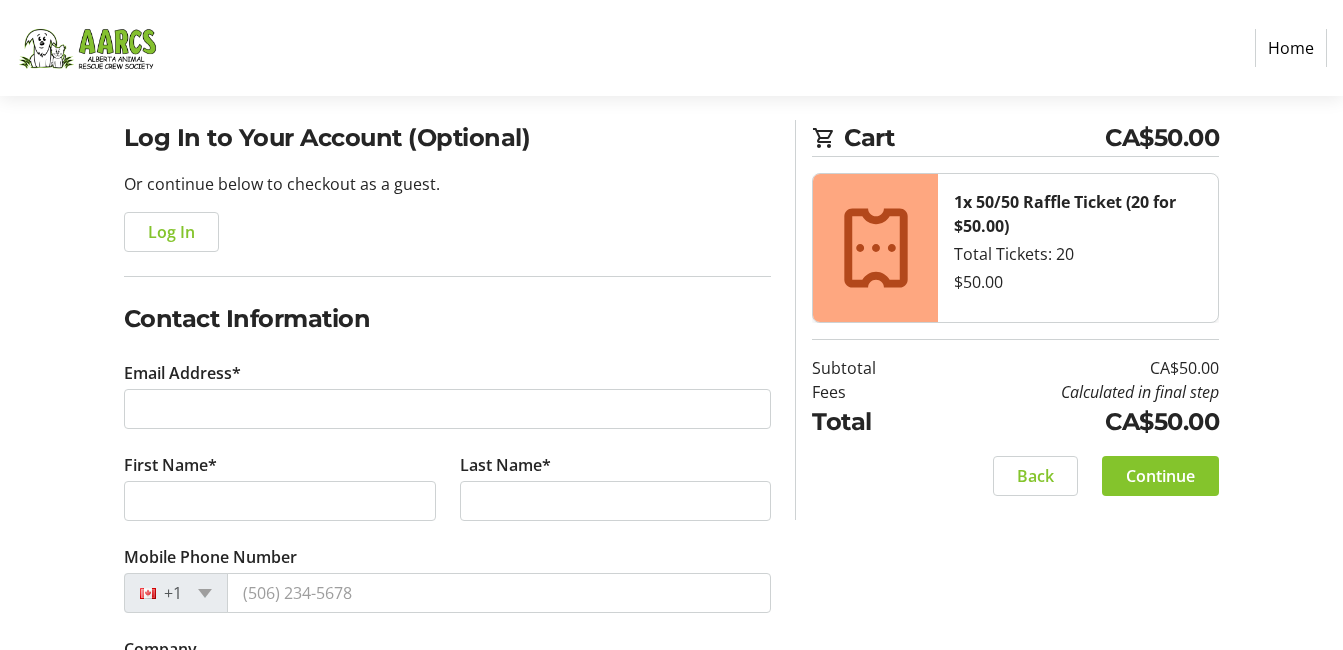 scroll, scrollTop: 150, scrollLeft: 0, axis: vertical 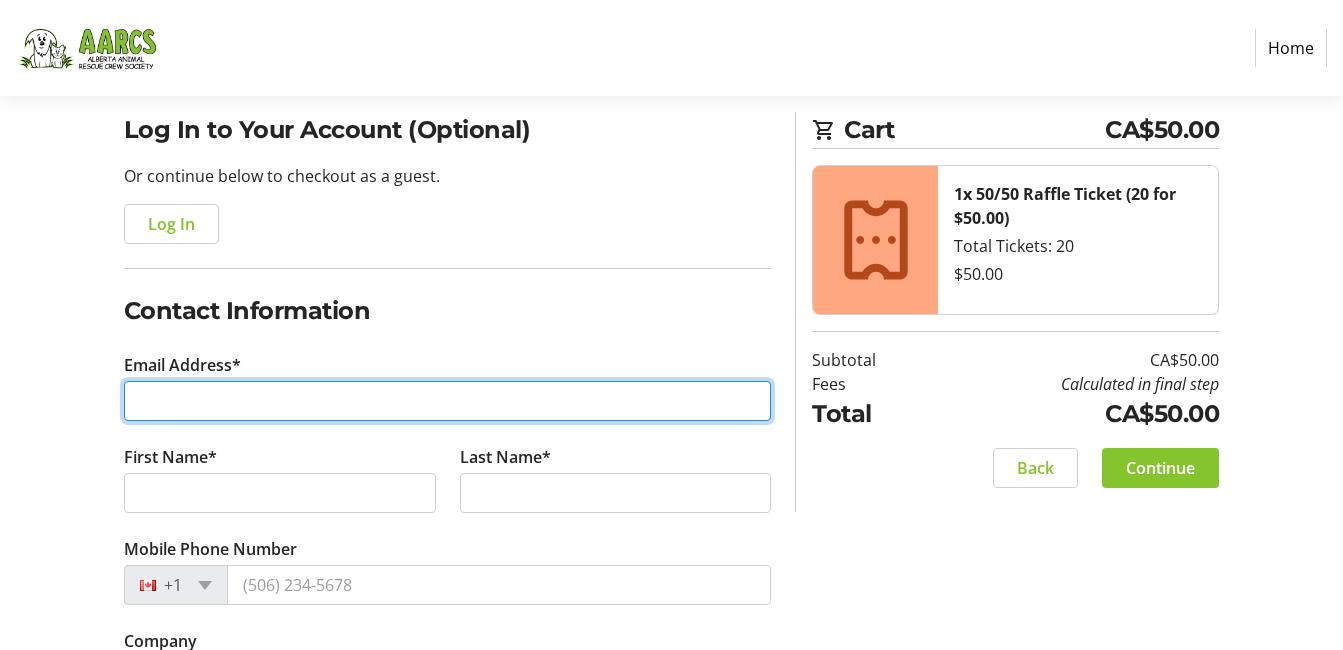 click on "Email Address*" at bounding box center (448, 401) 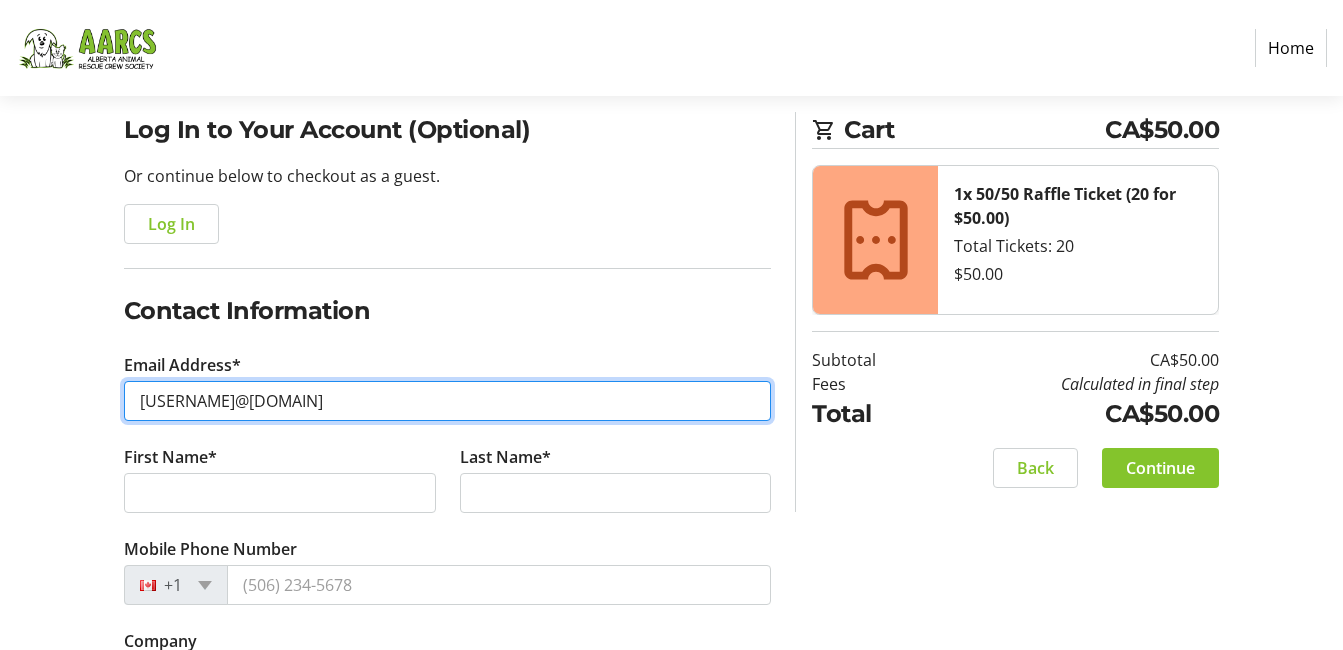 type on "[USERNAME]@[DOMAIN]" 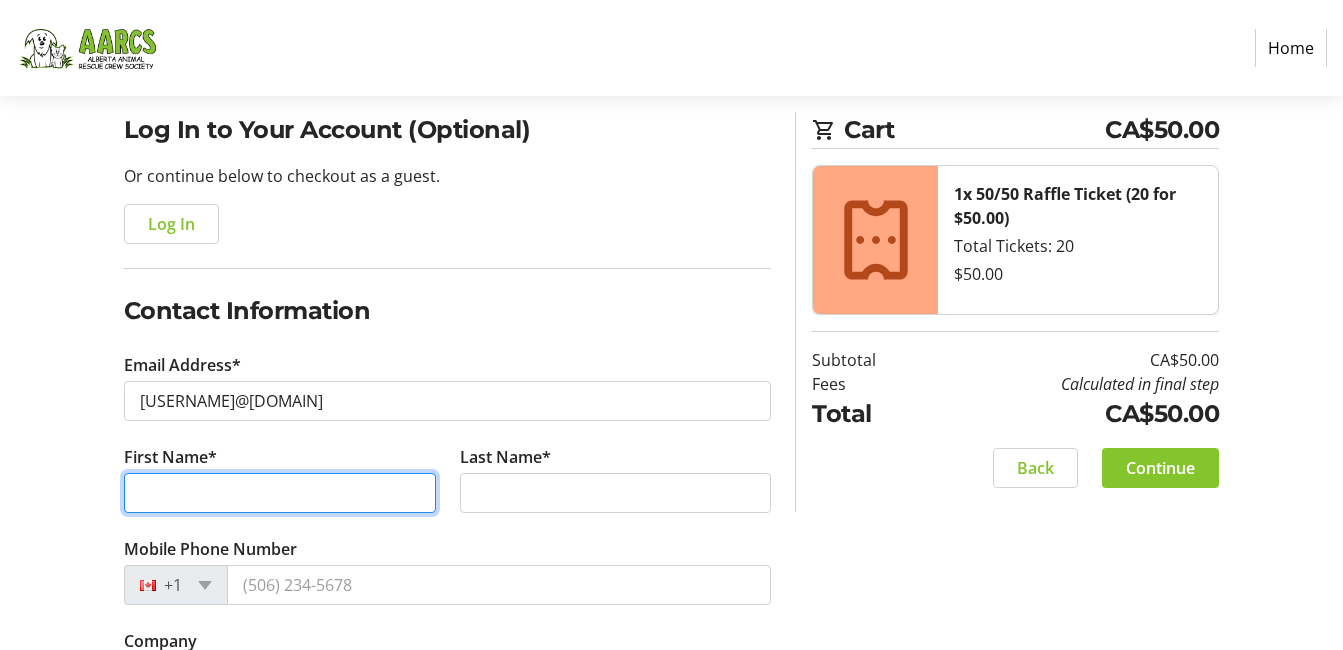click on "First Name*" at bounding box center [280, 493] 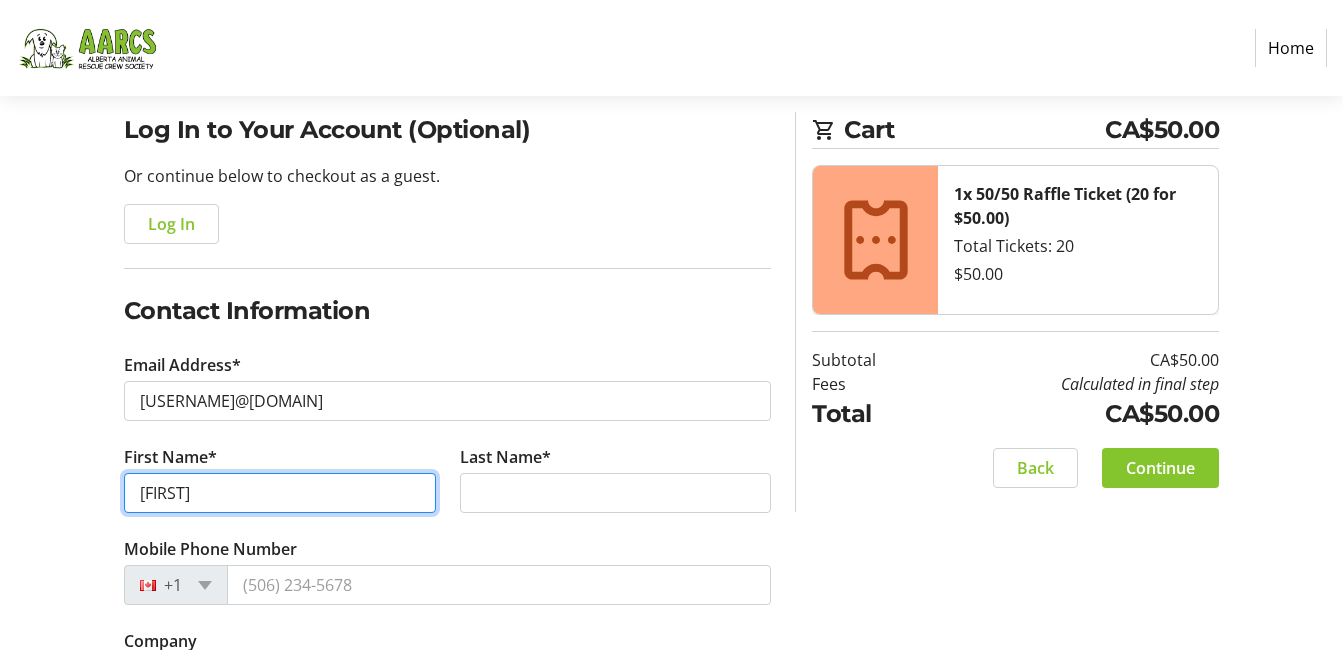 type on "[FIRST]" 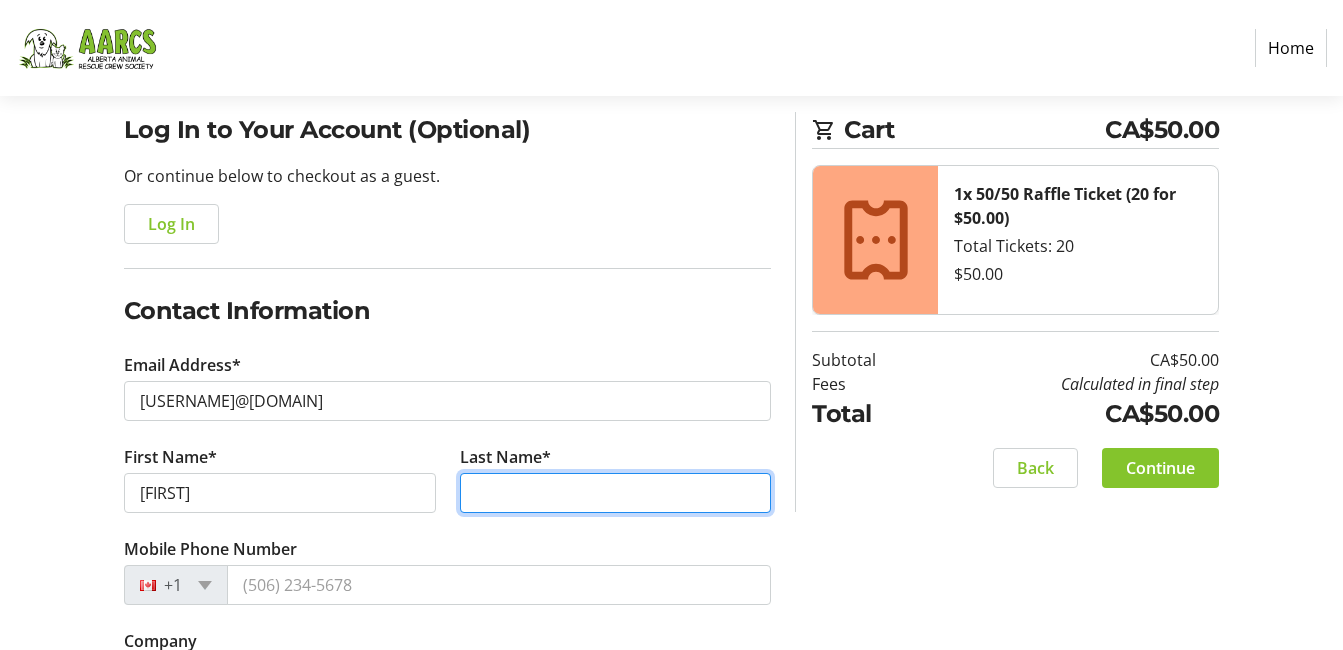 click on "Last Name*" at bounding box center (616, 493) 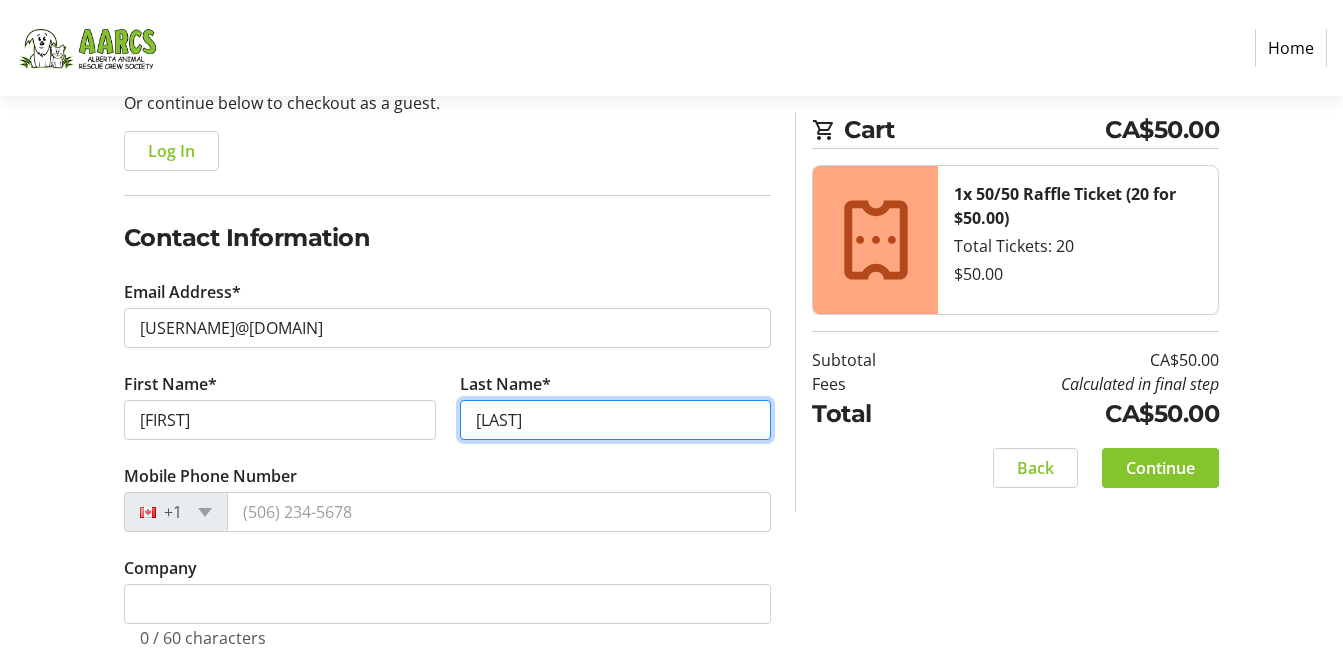 scroll, scrollTop: 225, scrollLeft: 0, axis: vertical 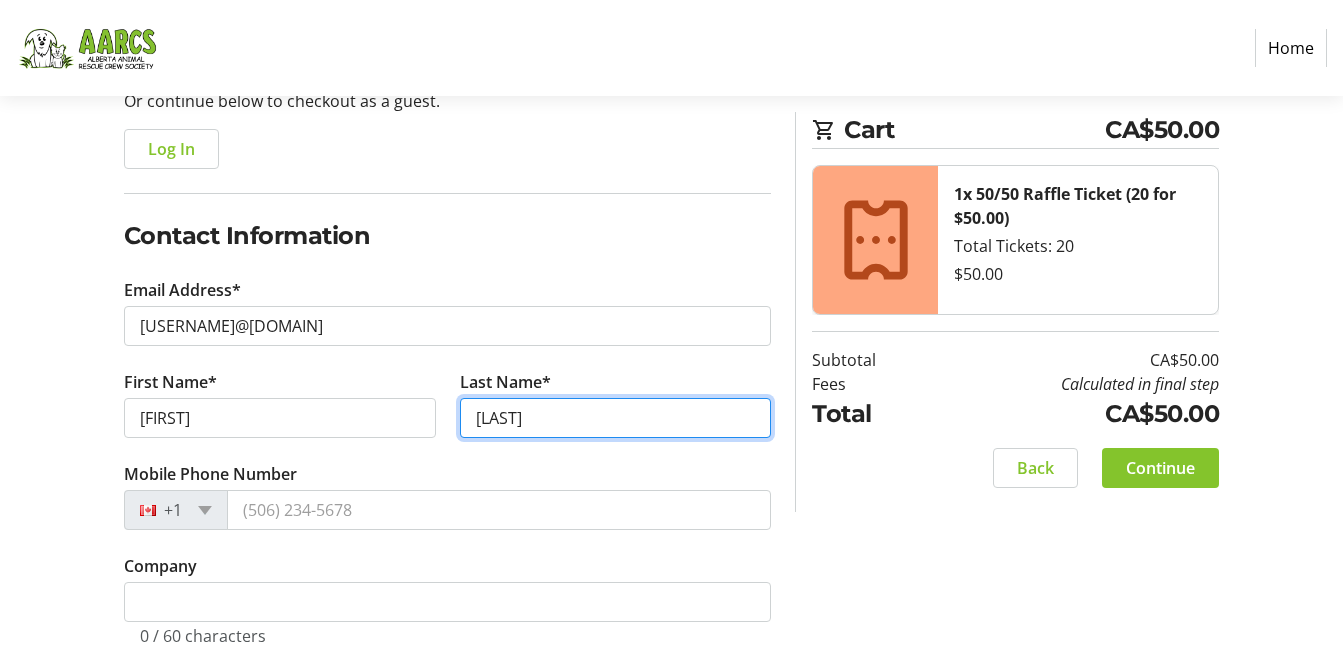 type on "[LAST]" 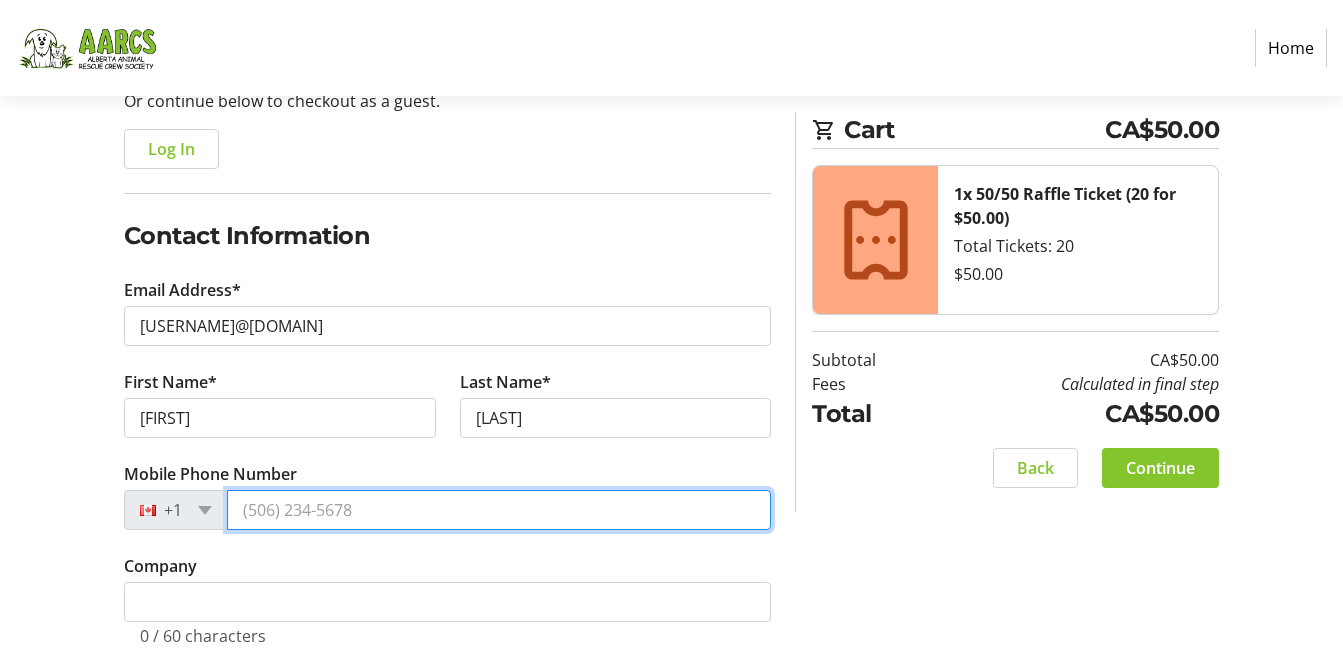 click on "Mobile Phone Number" at bounding box center (499, 510) 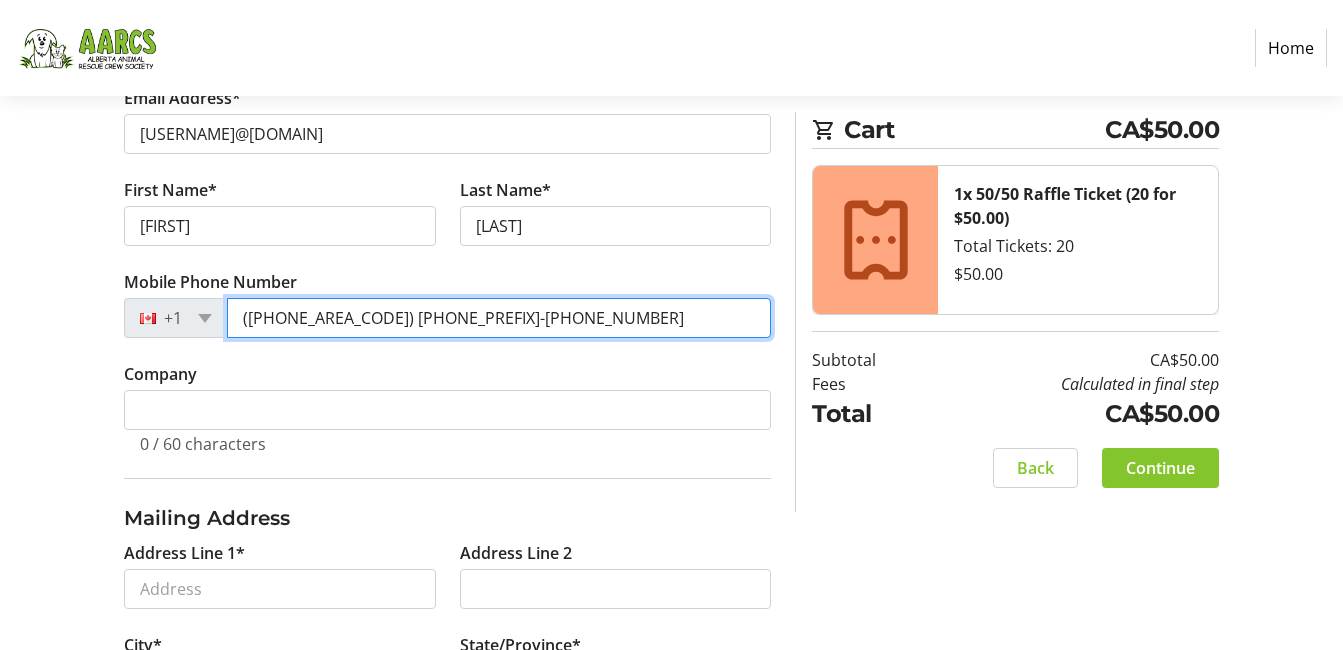 scroll, scrollTop: 450, scrollLeft: 0, axis: vertical 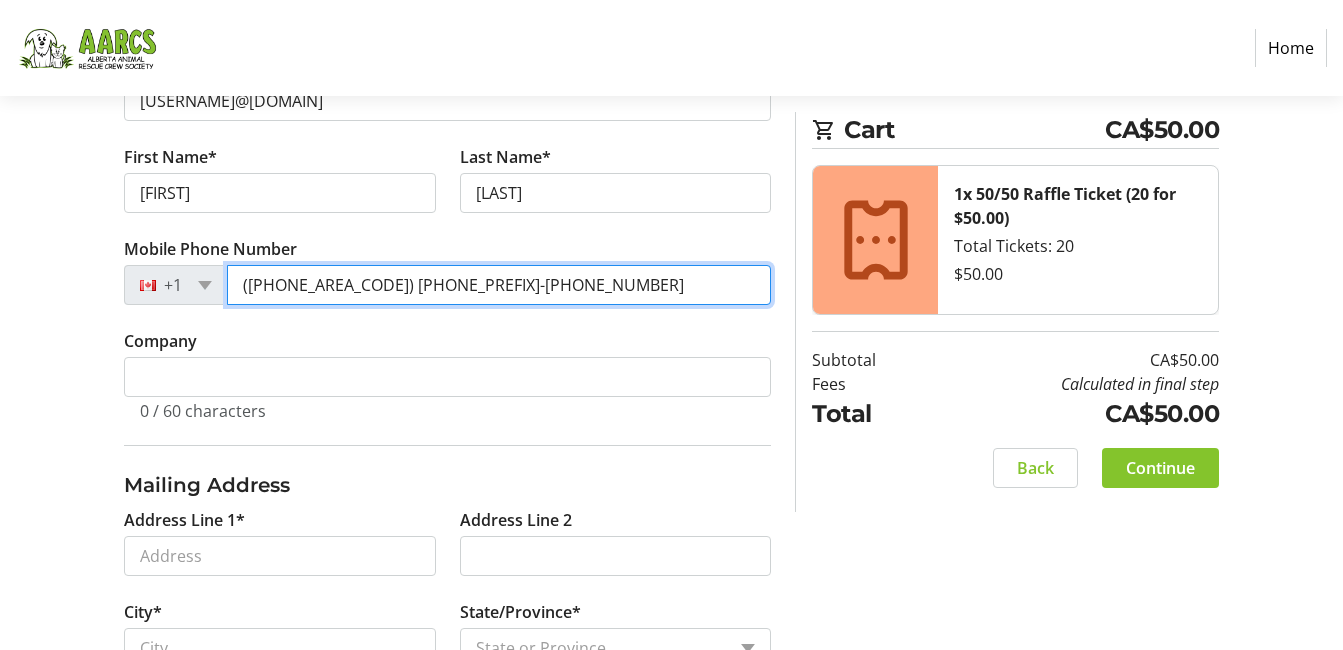 type on "([PHONE_AREA_CODE]) [PHONE_PREFIX]-[PHONE_NUMBER]" 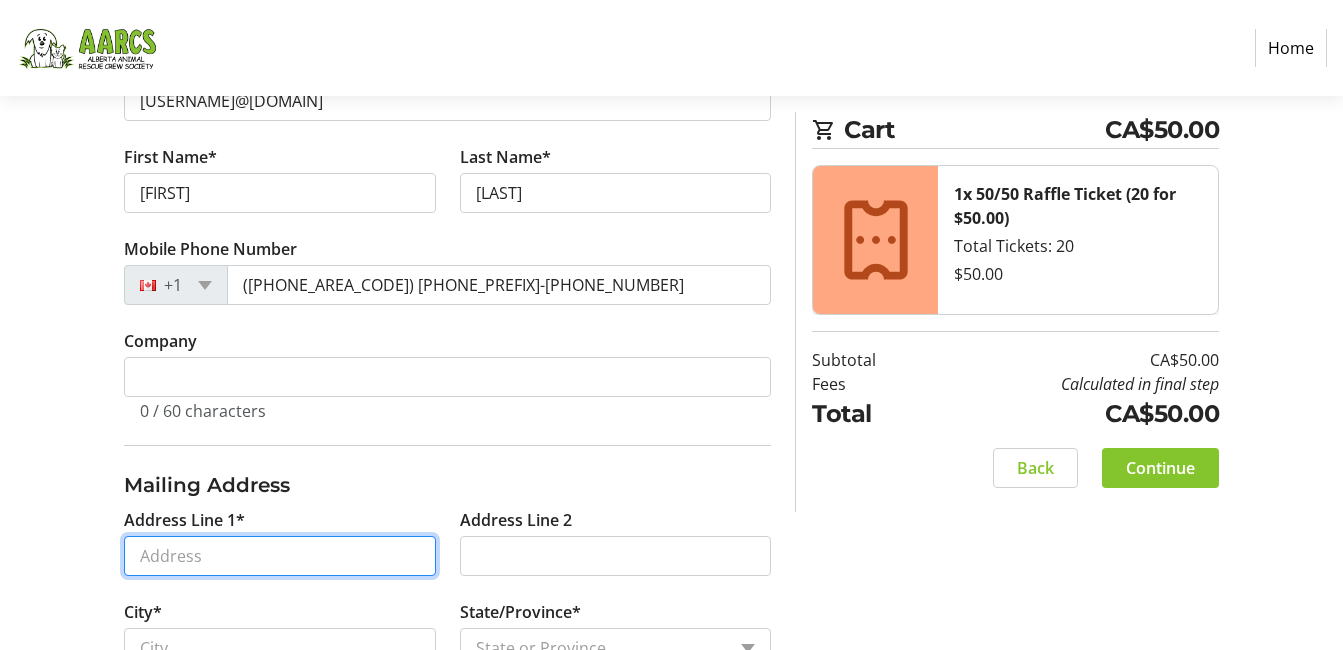 click on "Address Line 1*" at bounding box center [280, 556] 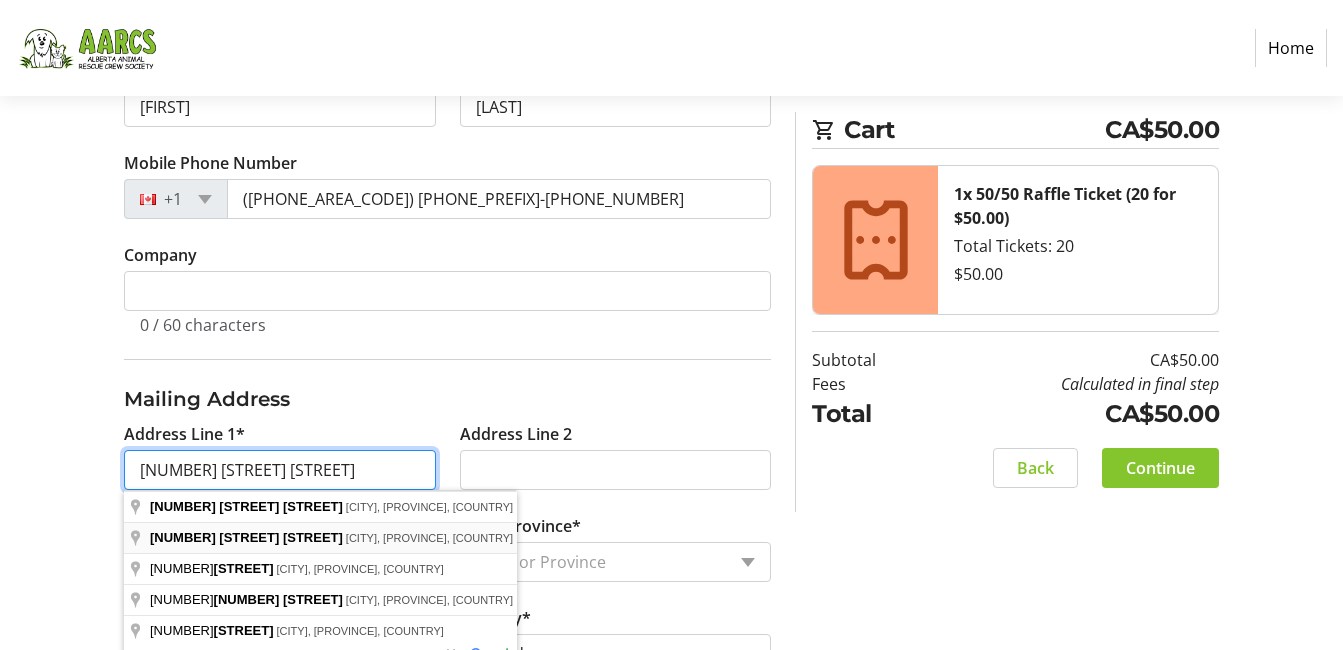 scroll, scrollTop: 550, scrollLeft: 0, axis: vertical 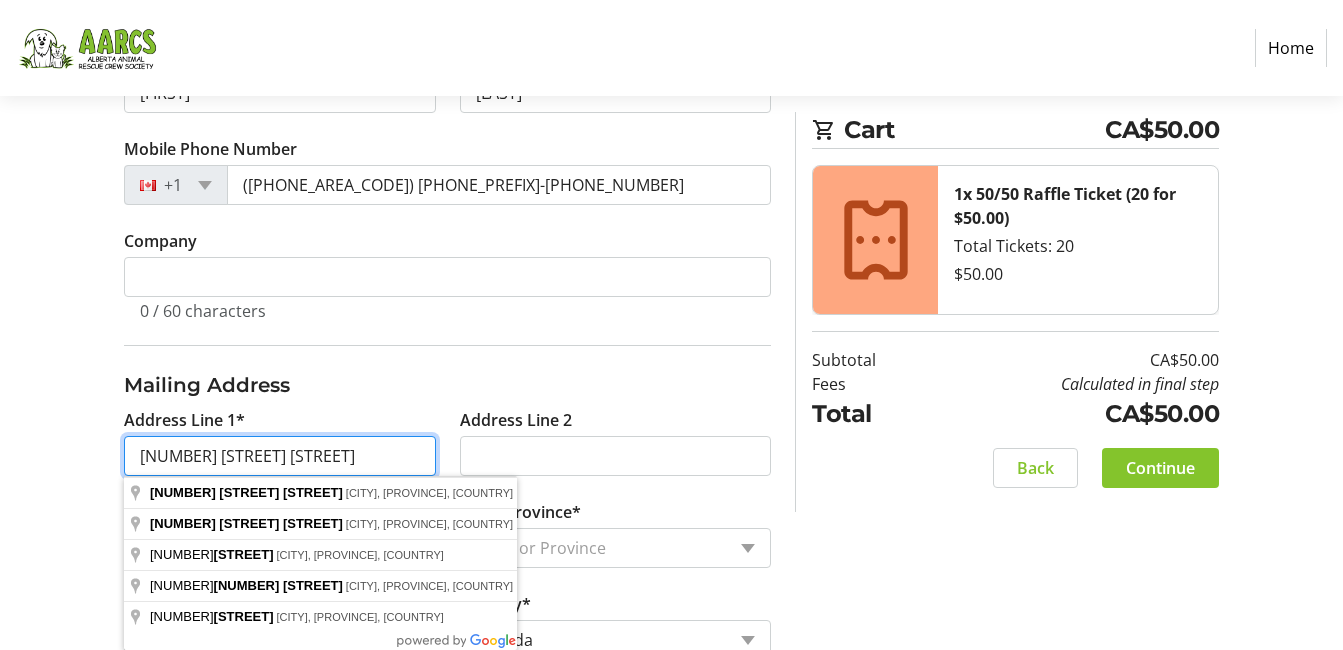type on "[NUMBER] [STREET] [STREET]" 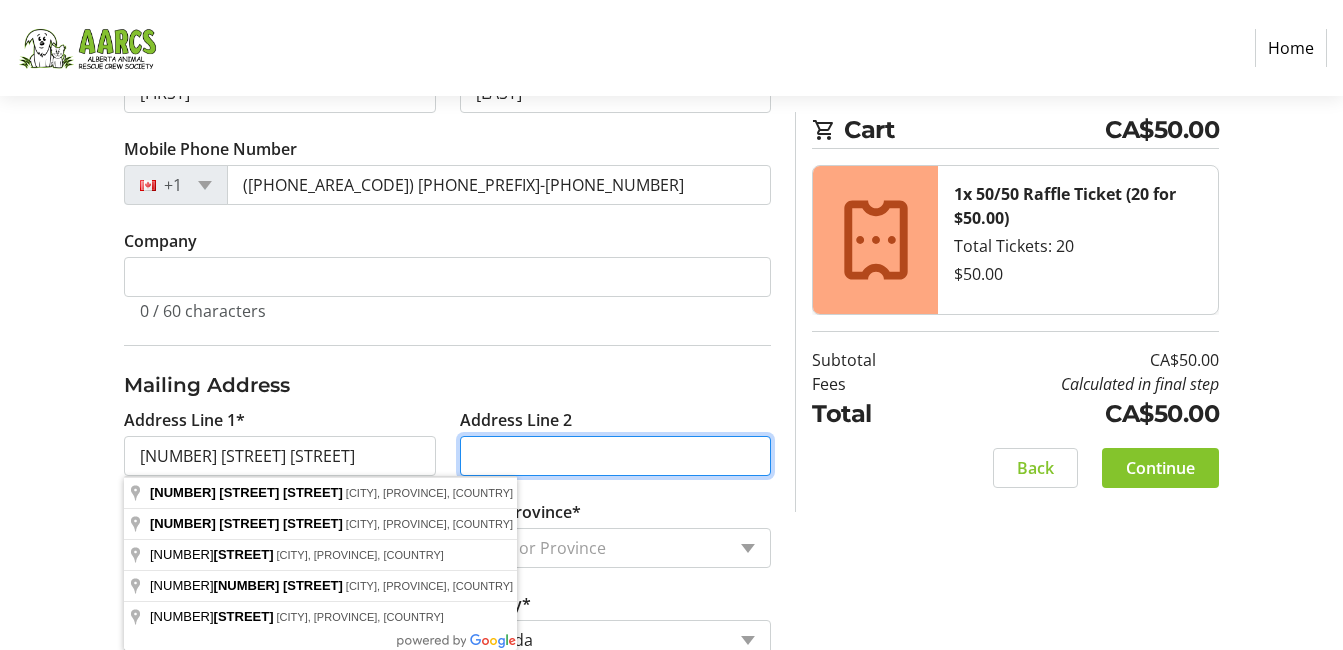 click on "Address Line 2" at bounding box center [616, 456] 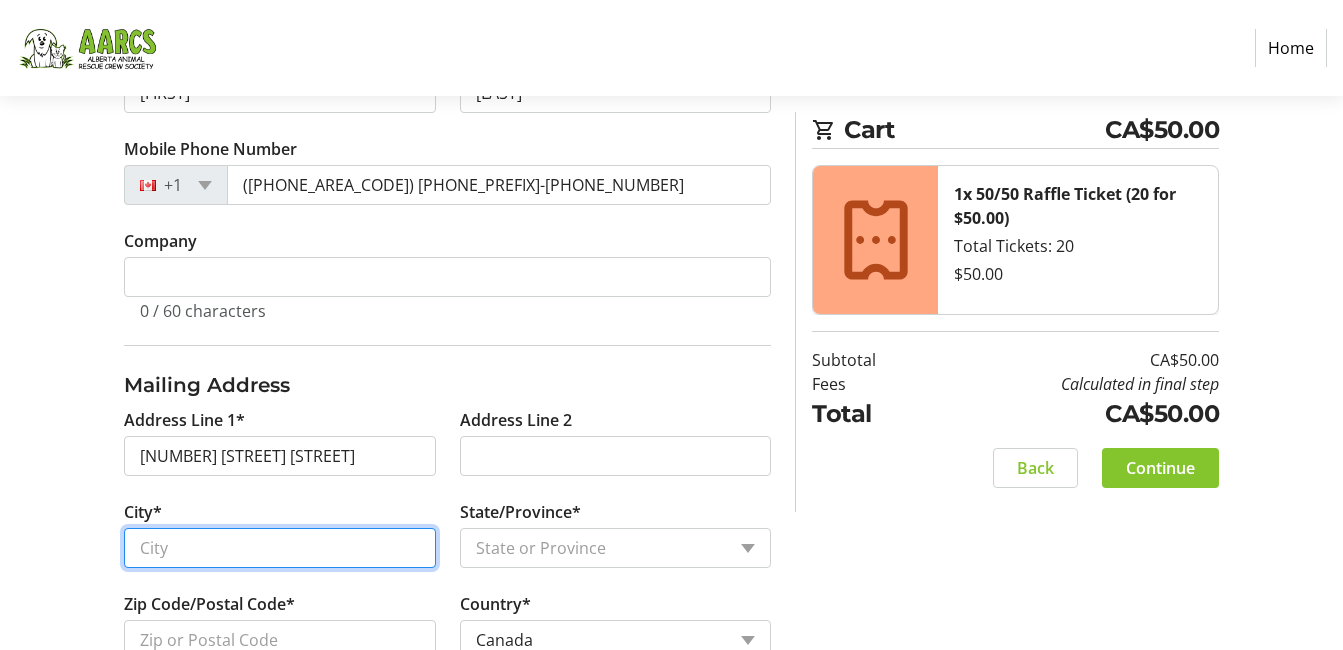 click on "City*" at bounding box center (280, 548) 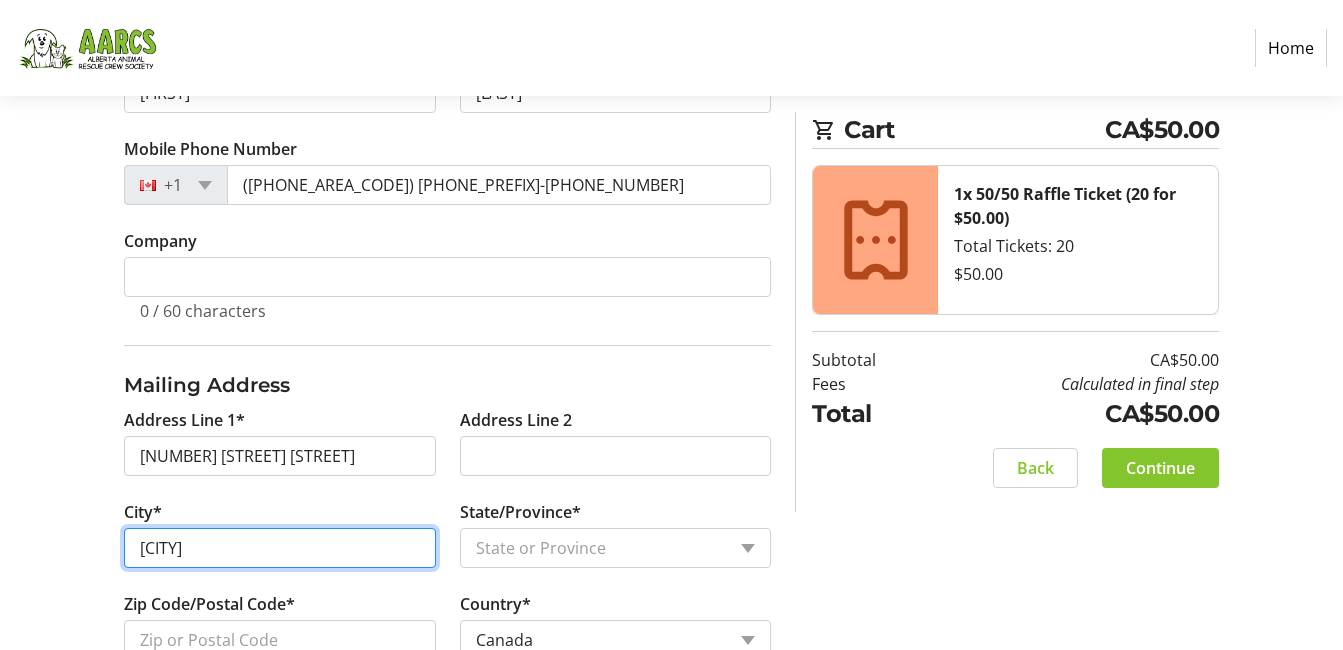type on "[CITY]" 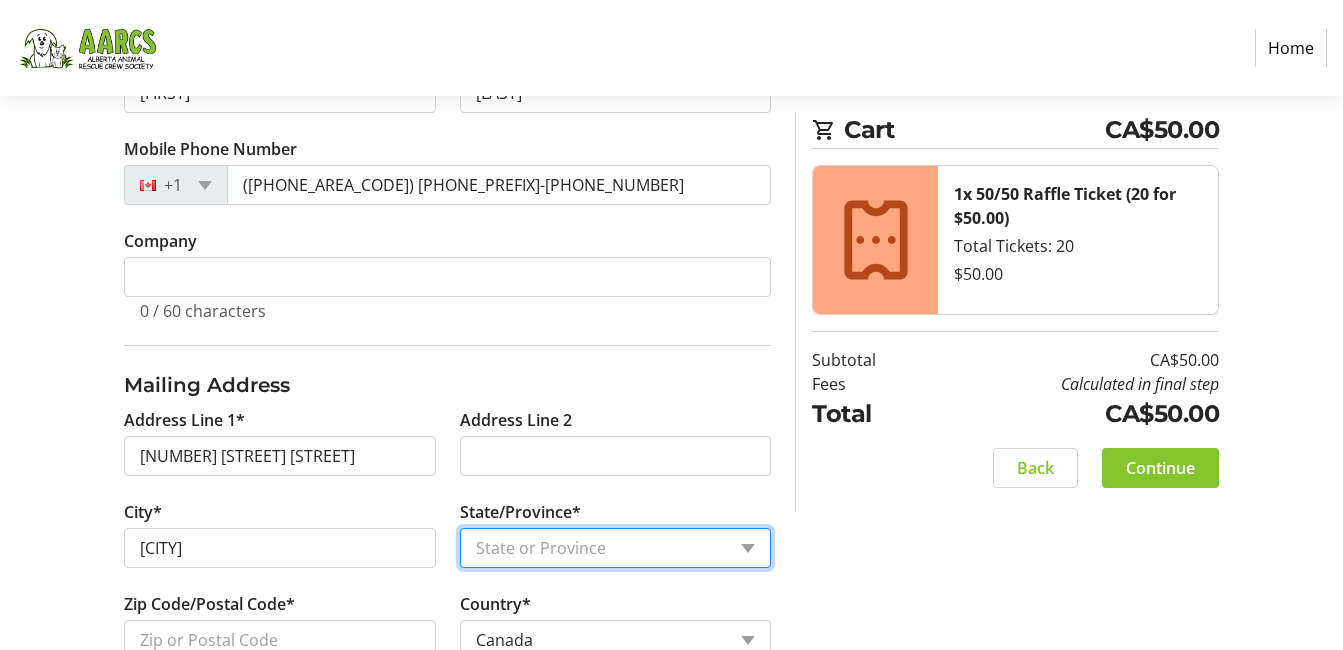 click on "State or Province  State or Province   Alberta   British Columbia   Manitoba   New Brunswick   Newfoundland and Labrador   Nova Scotia   Ontario   Prince Edward Island   Quebec   Saskatchewan   Northwest Territories   Nunavut   Yukon" at bounding box center (616, 548) 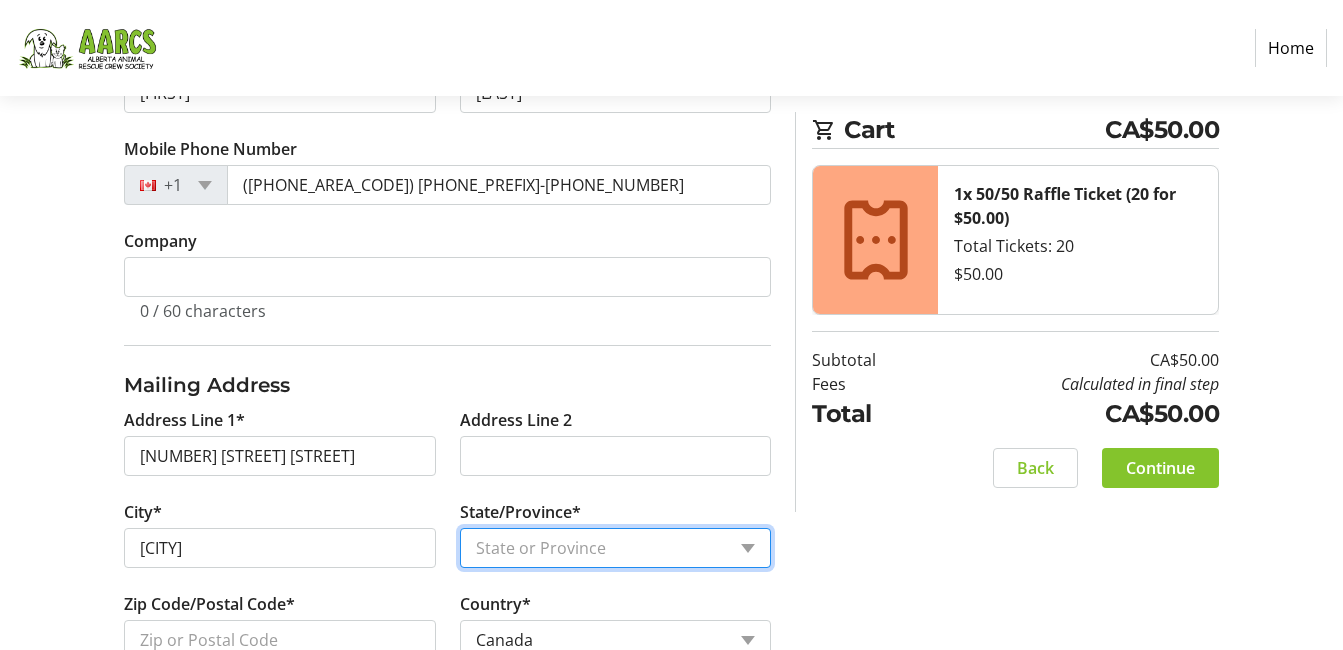 select on "AB" 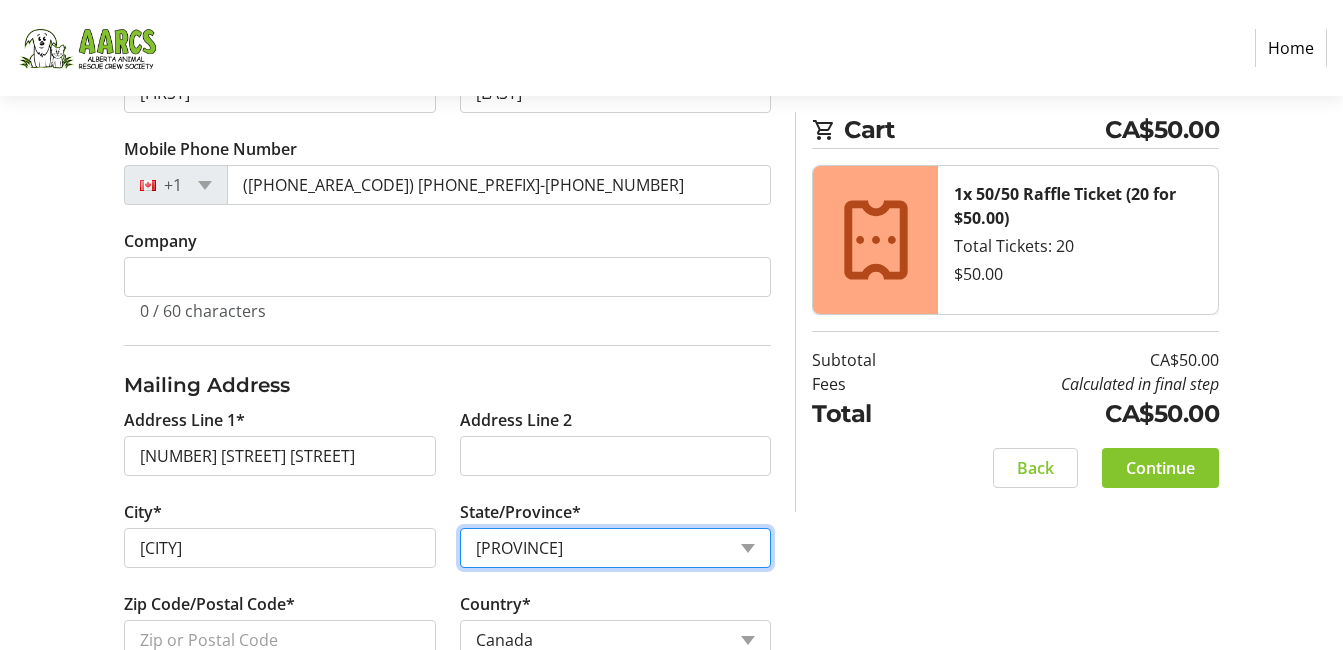 click on "State or Province  State or Province   Alberta   British Columbia   Manitoba   New Brunswick   Newfoundland and Labrador   Nova Scotia   Ontario   Prince Edward Island   Quebec   Saskatchewan   Northwest Territories   Nunavut   Yukon" at bounding box center [616, 548] 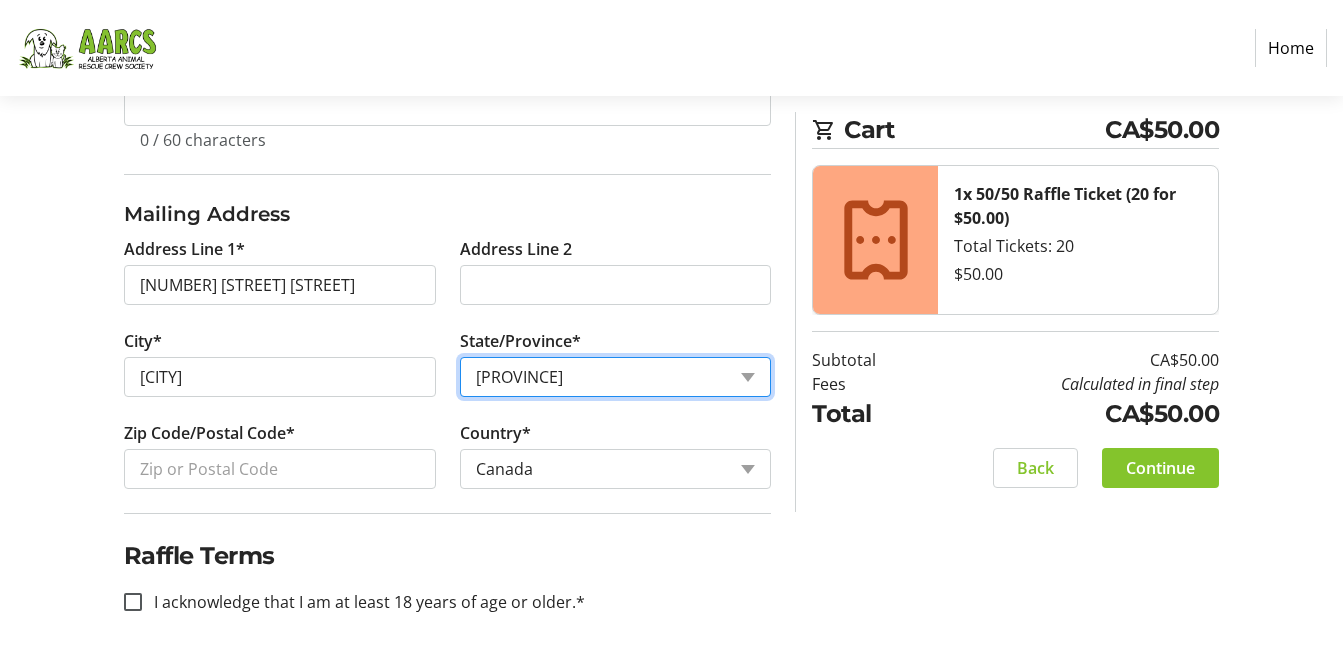 scroll, scrollTop: 725, scrollLeft: 0, axis: vertical 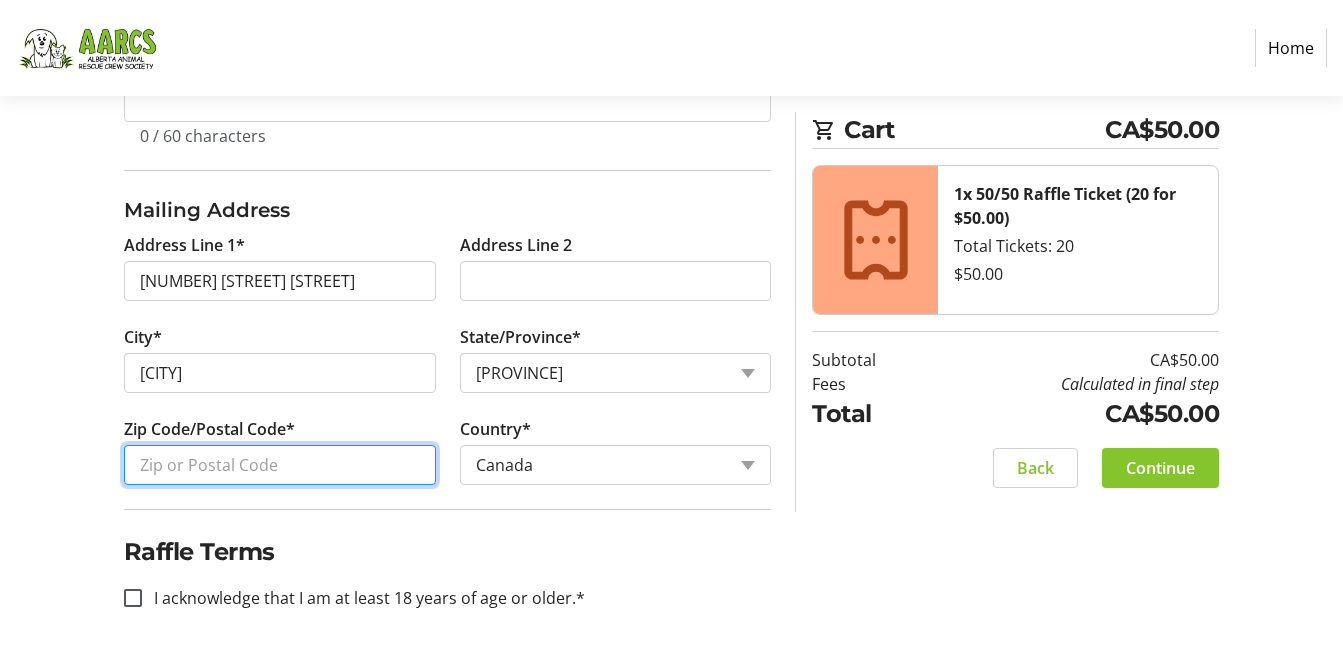 click on "Zip Code/Postal Code*" at bounding box center (280, 465) 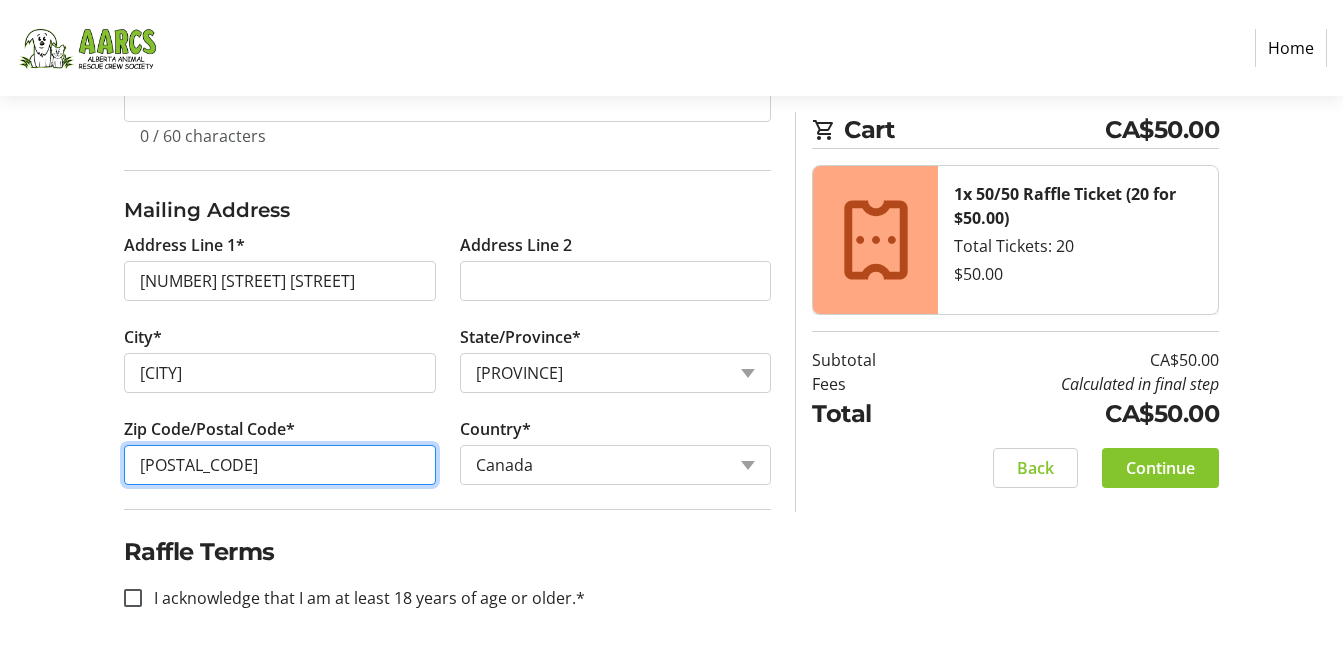 type on "[POSTAL_CODE]" 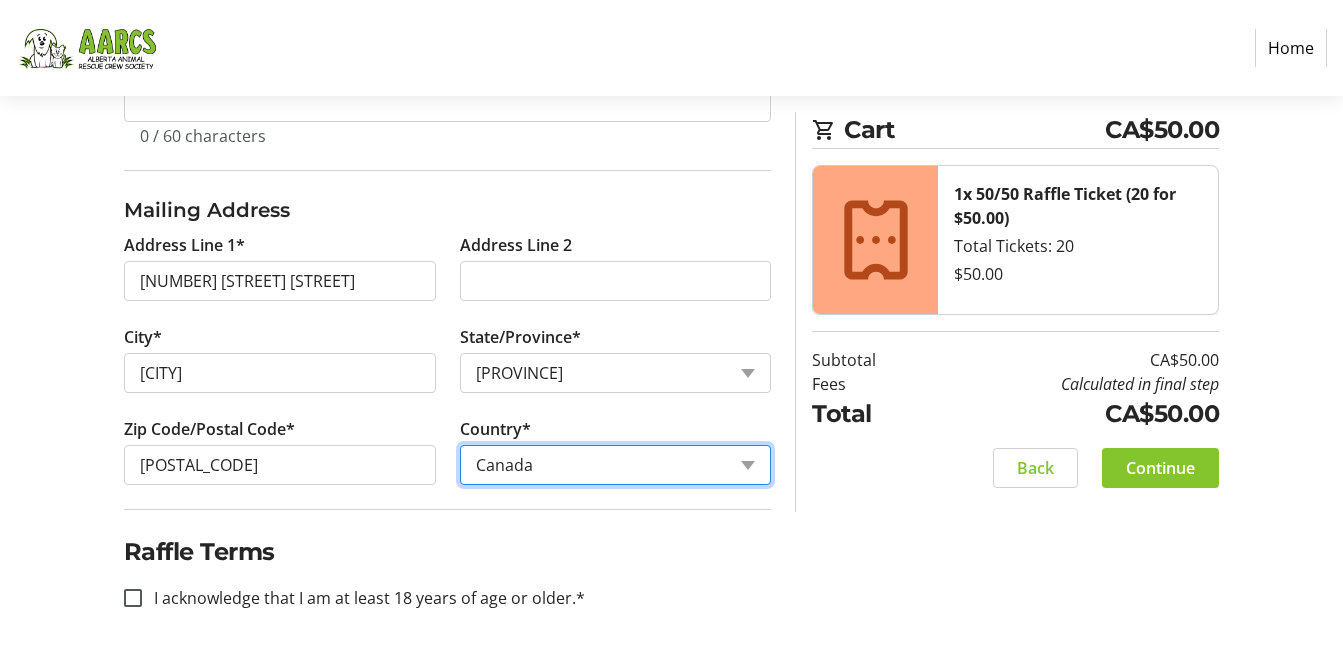 click on "Country Country  Afghanistan   Åland Islands   Albania   Algeria   American Samoa   Andorra   Angola   Anguilla   Antarctica   Antigua and Barbuda   Argentina   Armenia   Aruba   Australia   Austria   Azerbaijan   The Bahamas   Bahrain   Bangladesh   Barbados   Belarus   Belgium   Belize   Benin   Bermuda   Bhutan   Bolivia   Bonaire   Bosnia and Herzegovina   Botswana   Bouvet Island   Brazil   British Indian Ocean Territory   United States Minor Outlying Islands   Virgin Islands (British)   Virgin Islands (U.S.)   Brunei   Bulgaria   Burkina Faso   Burundi   Cambodia   Cameroon   Canada   Cape Verde   Cayman Islands   Central African Republic   Chad   Chile   China   Christmas Island   Cocos (Keeling) Islands   Colombia   Comoros   Republic of the Congo   Democratic Republic of the Congo   Cook Islands   Costa Rica   Croatia   Cuba   Curaçao   Cyprus   Czech Republic   Denmark   Djibouti   Dominica   Dominican Republic   Ecuador   Egypt   El Salvador   Equatorial Guinea   Eritrea   Estonia   Ethiopia" at bounding box center (616, 465) 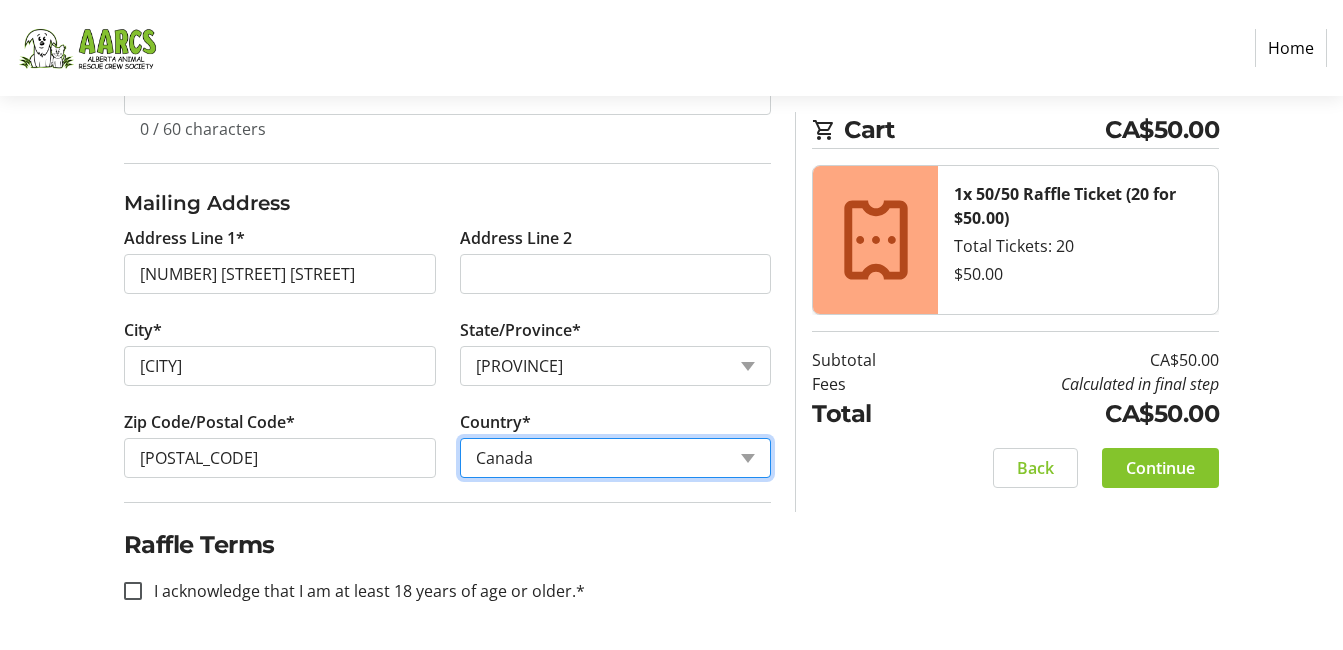 scroll, scrollTop: 733, scrollLeft: 0, axis: vertical 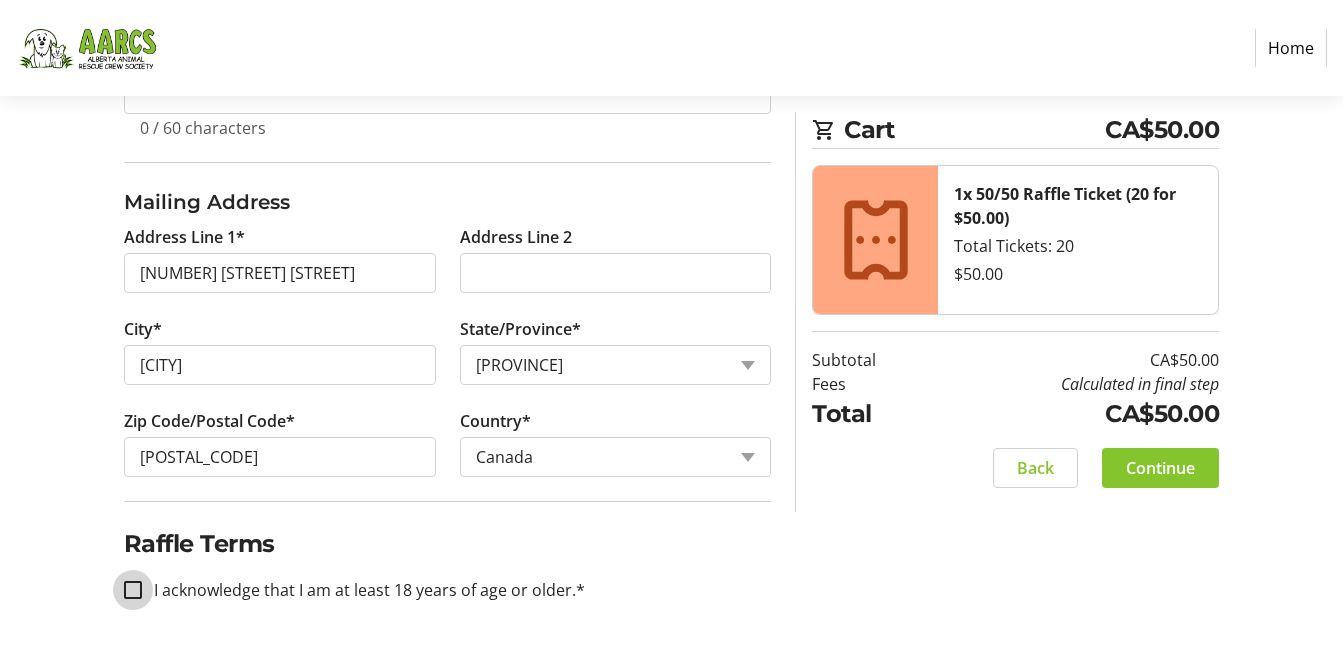 click on "I acknowledge that I am at least 18 years of age or older.*" at bounding box center (133, 590) 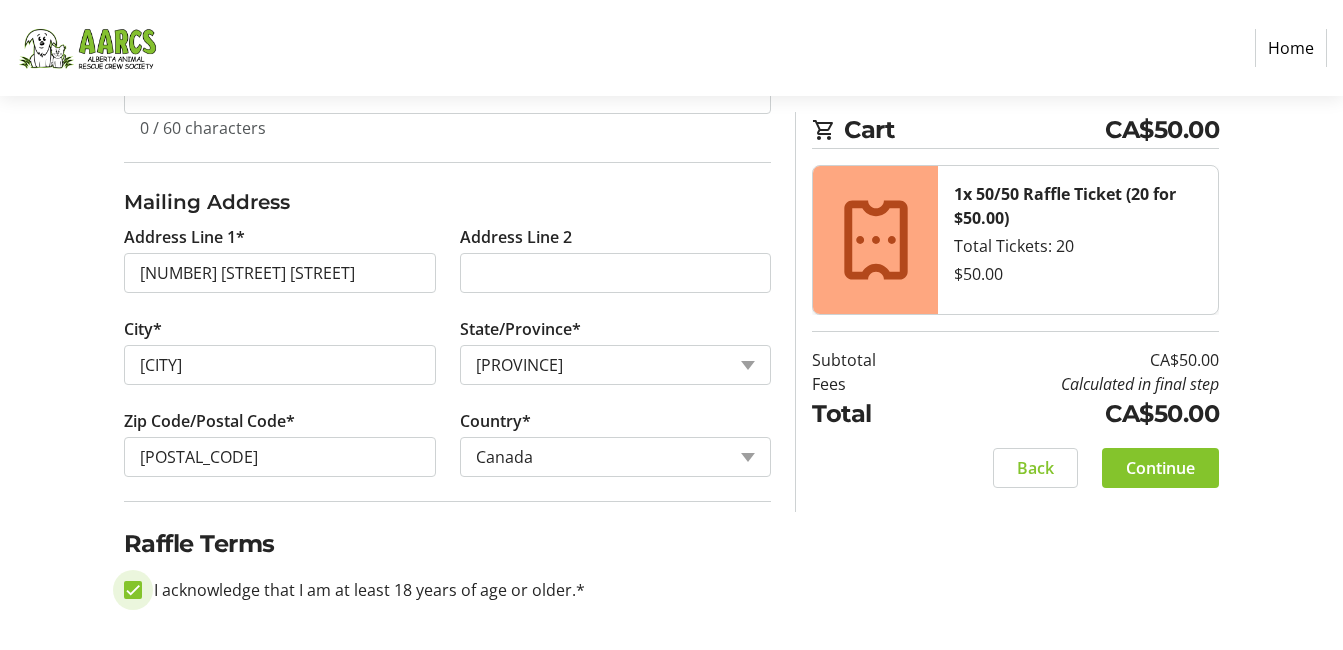 checkbox on "true" 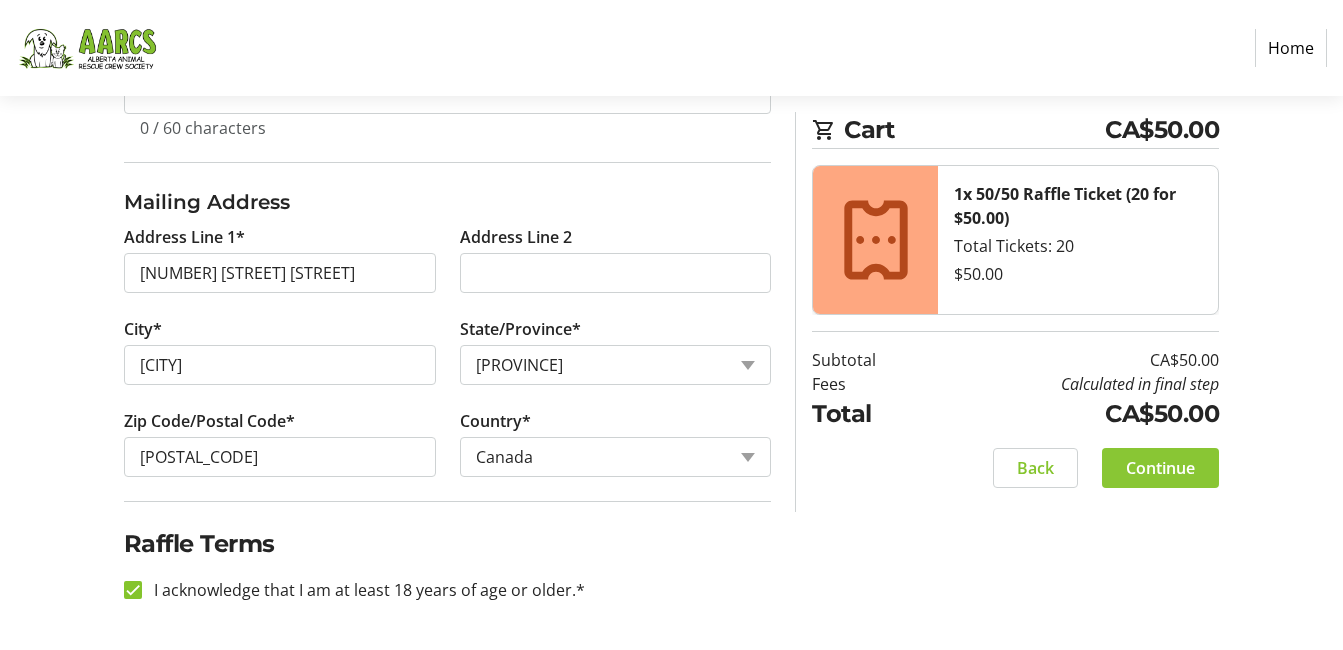 click on "Continue" 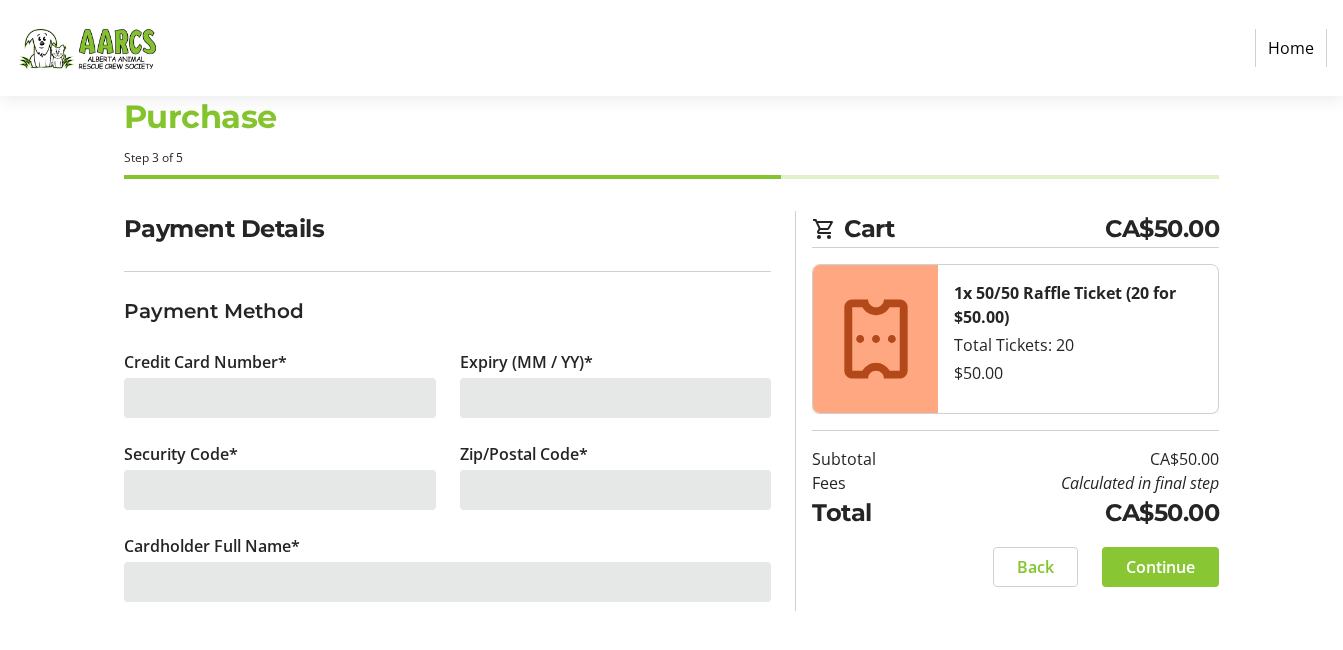 scroll, scrollTop: 0, scrollLeft: 0, axis: both 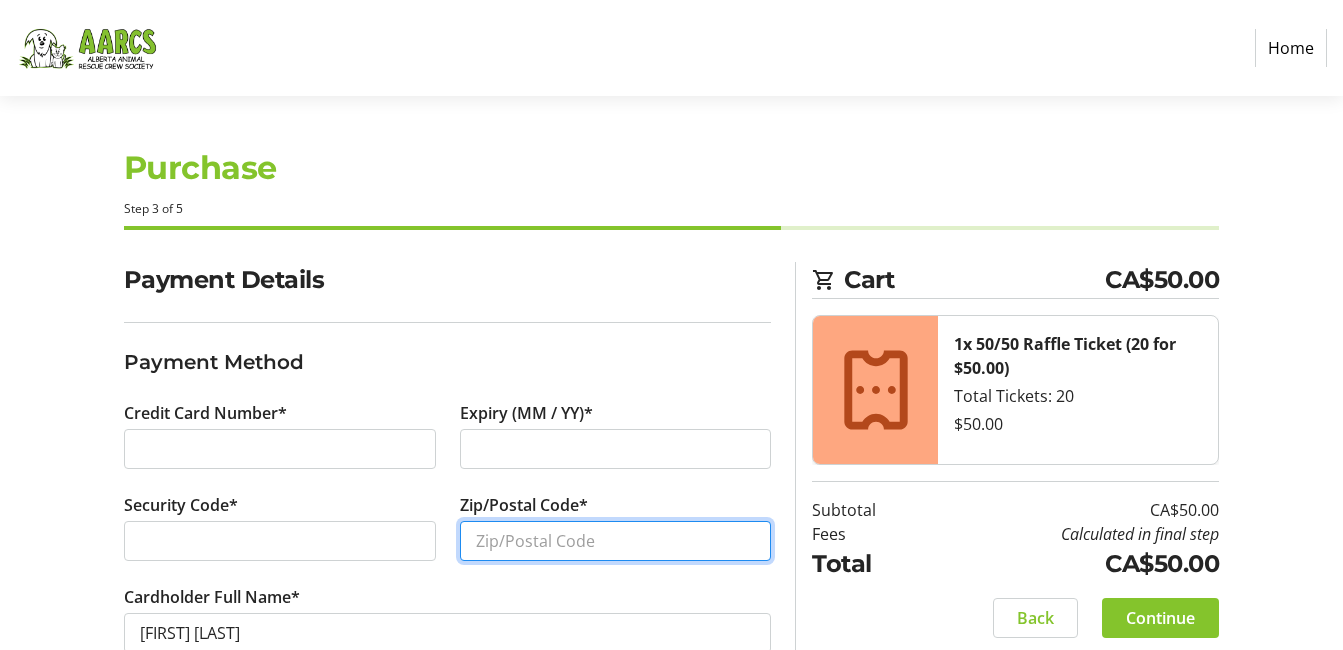 click on "Zip/Postal Code*" at bounding box center [616, 541] 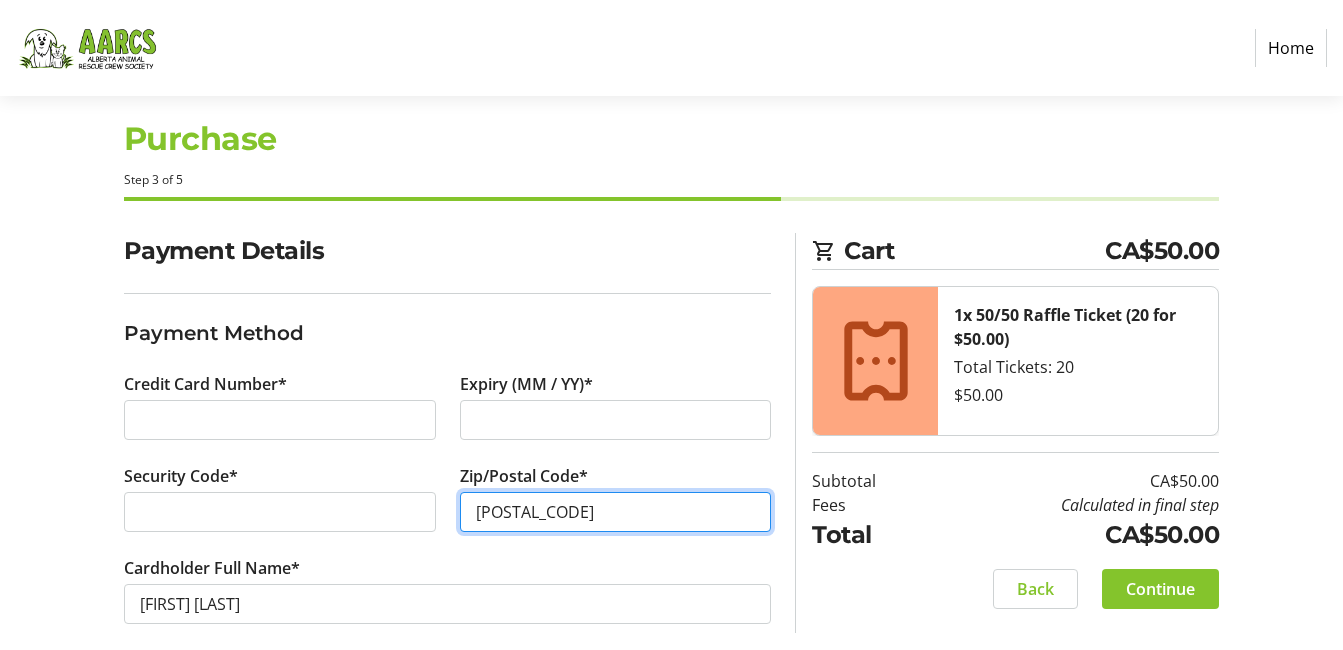 scroll, scrollTop: 50, scrollLeft: 0, axis: vertical 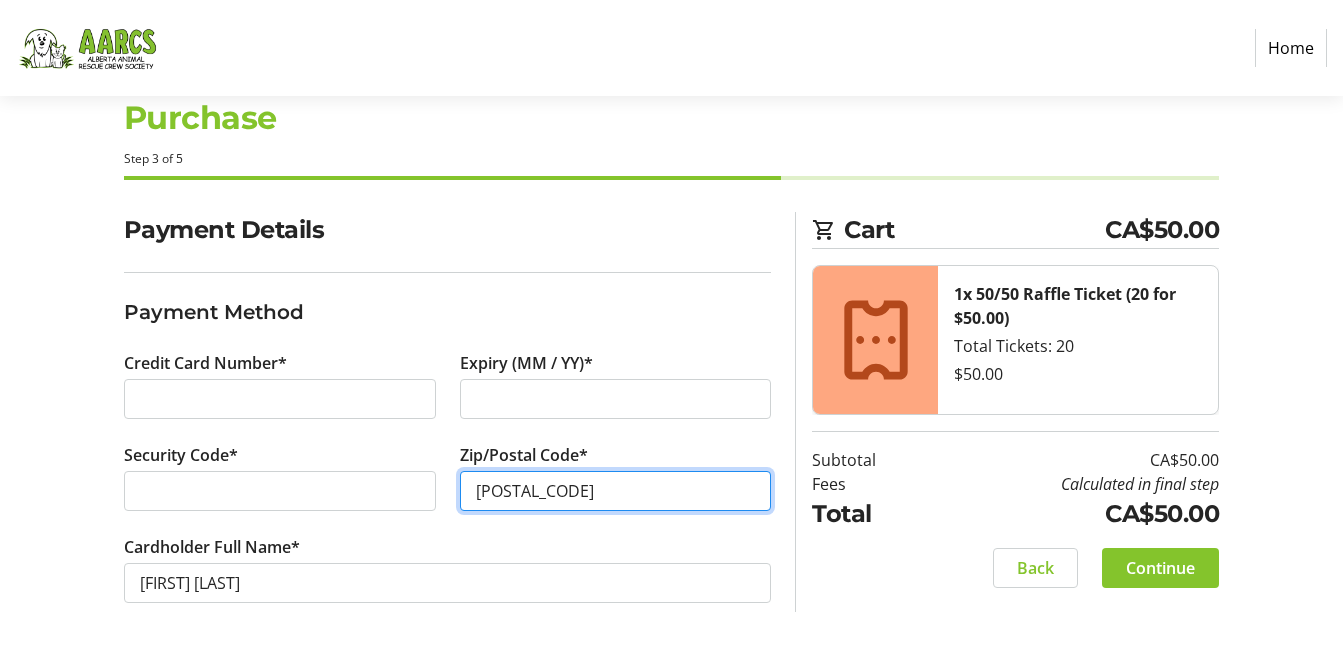 type on "[POSTAL_CODE]" 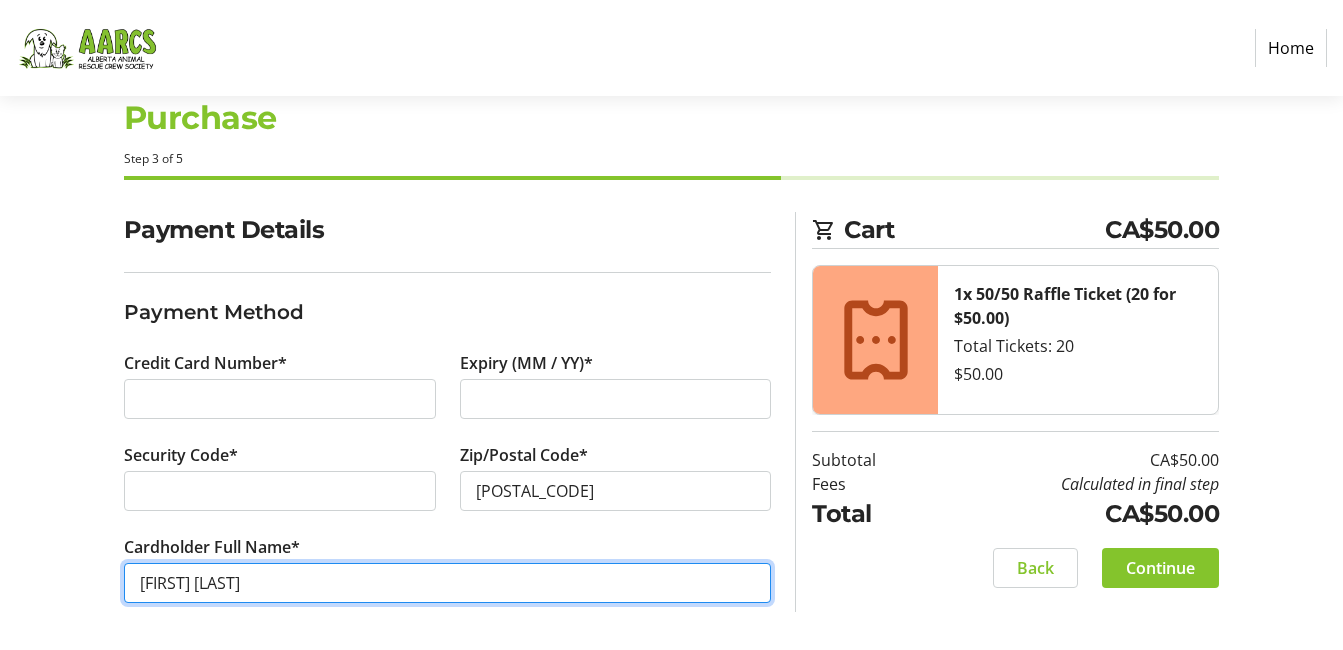 click on "[FIRST] [LAST]" at bounding box center [448, 583] 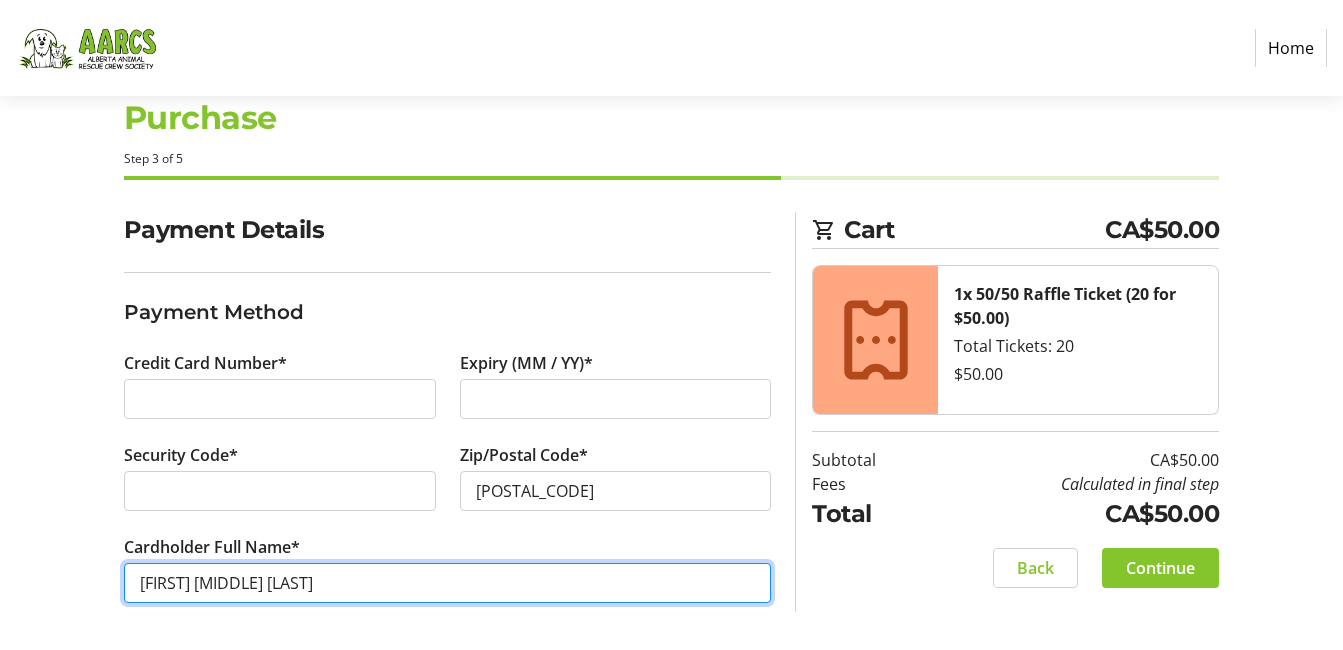 scroll, scrollTop: 51, scrollLeft: 0, axis: vertical 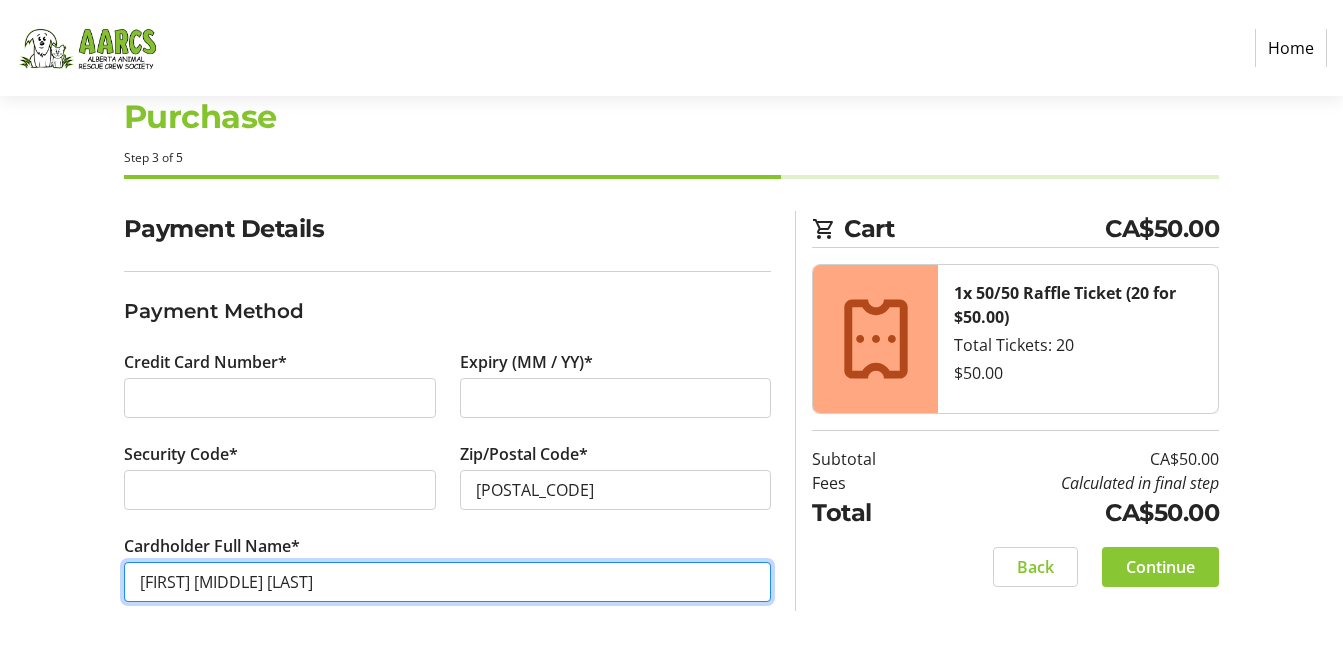 type on "[FIRST] [MIDDLE] [LAST]" 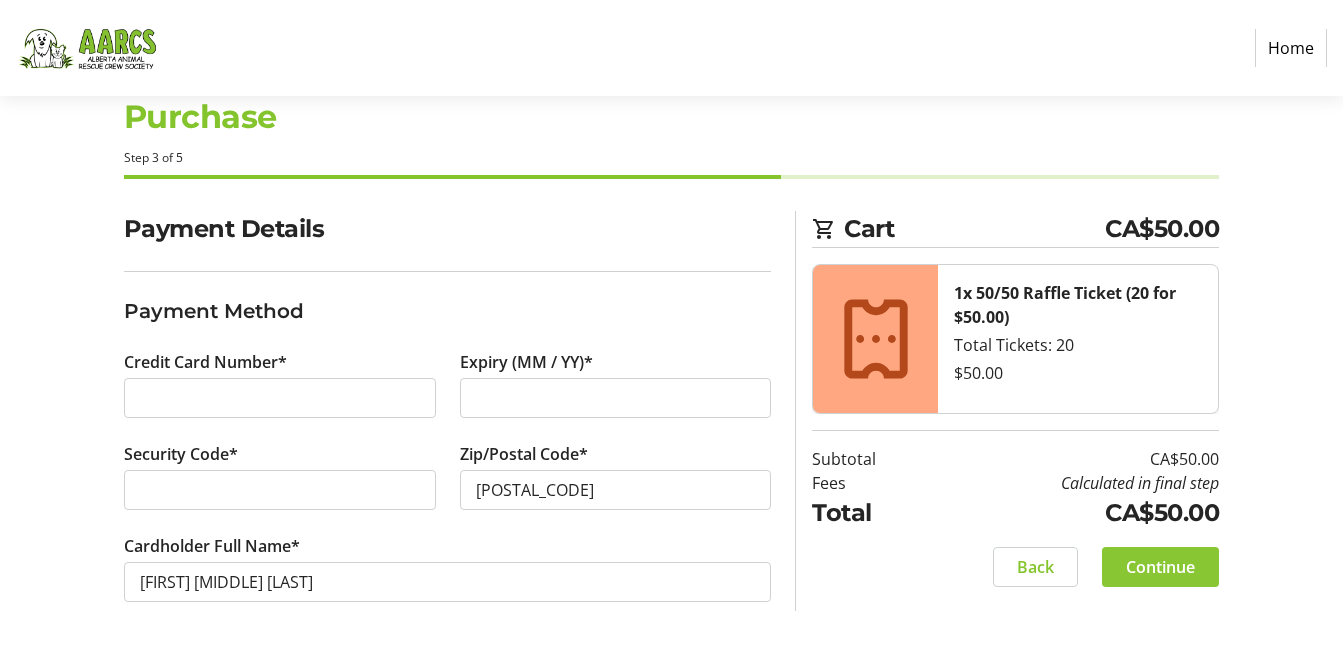 click on "Continue" 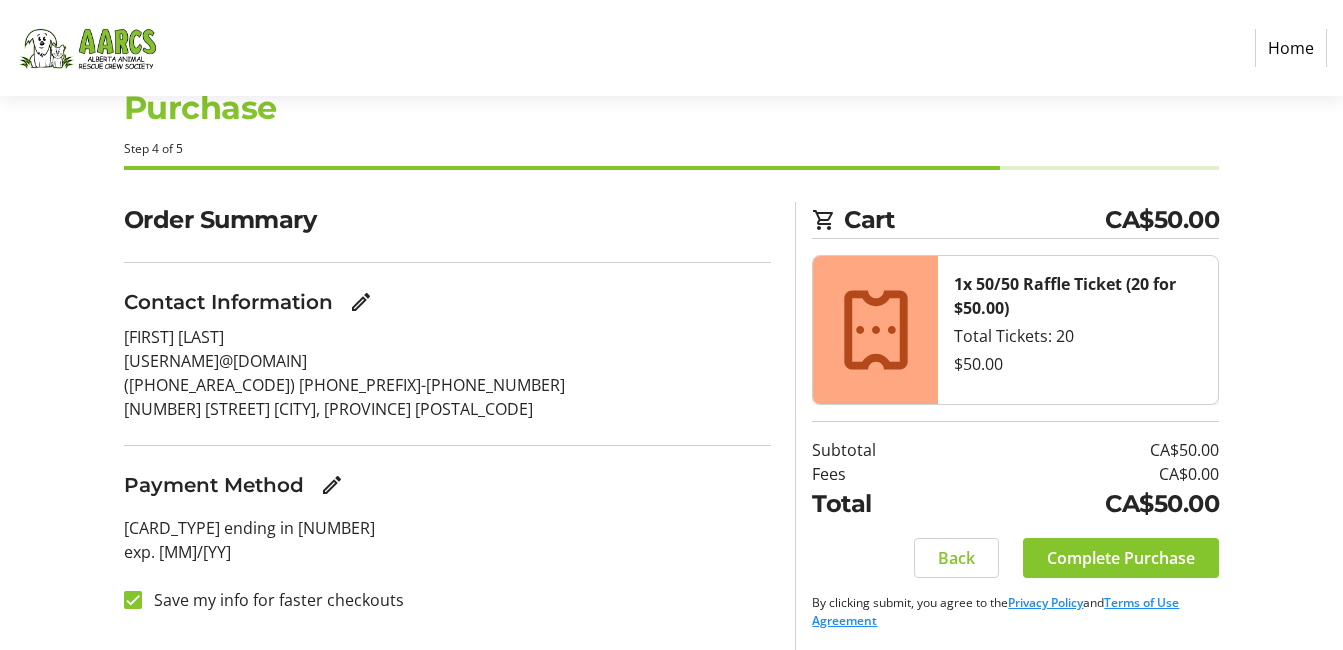 scroll, scrollTop: 64, scrollLeft: 0, axis: vertical 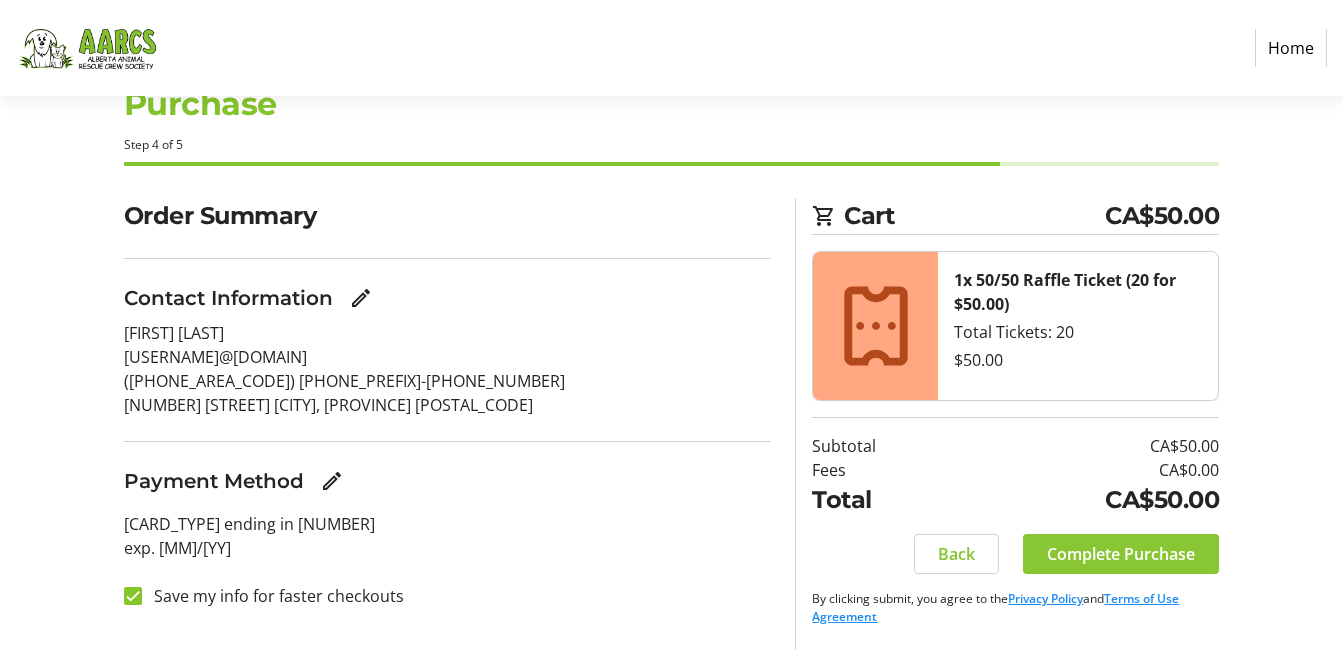 click on "Complete Purchase" 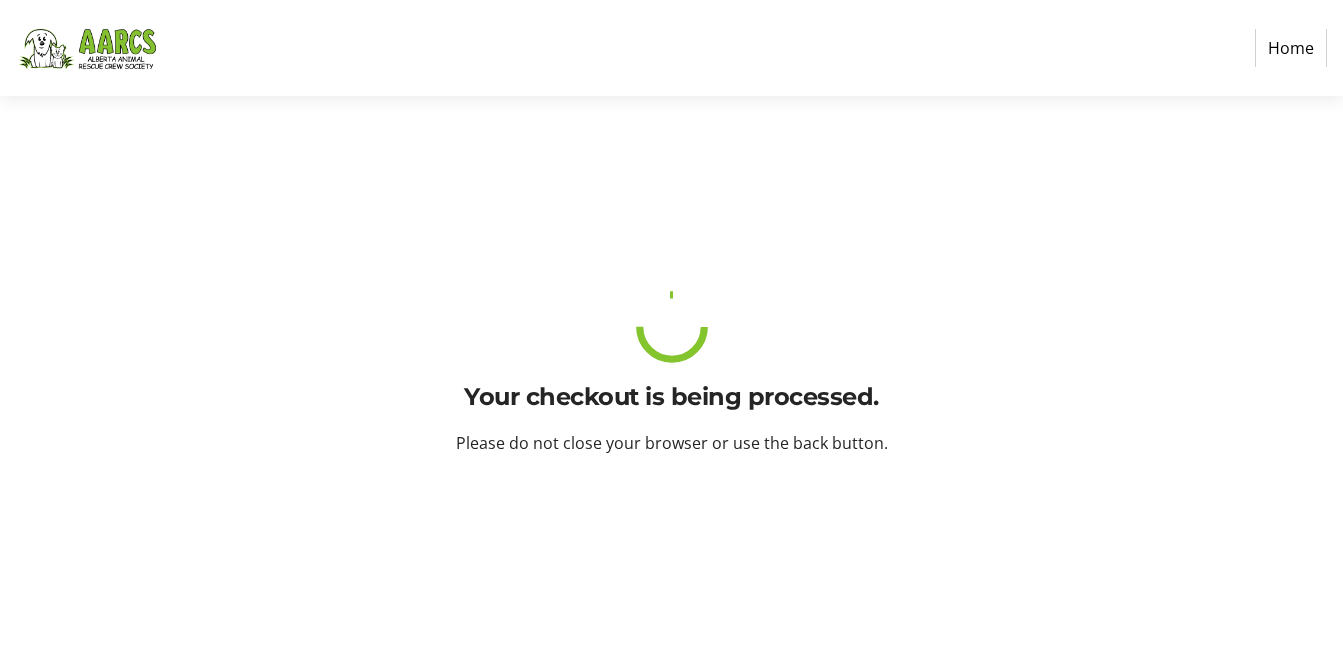 scroll, scrollTop: 0, scrollLeft: 0, axis: both 